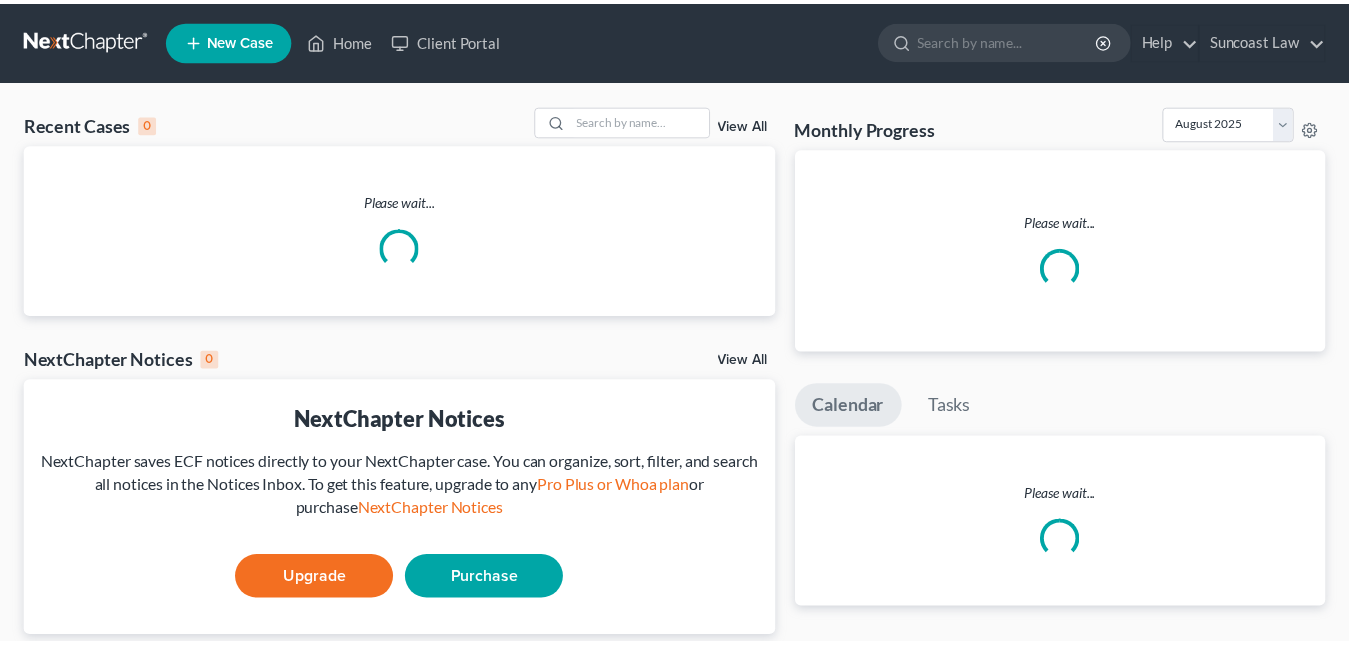 scroll, scrollTop: 0, scrollLeft: 0, axis: both 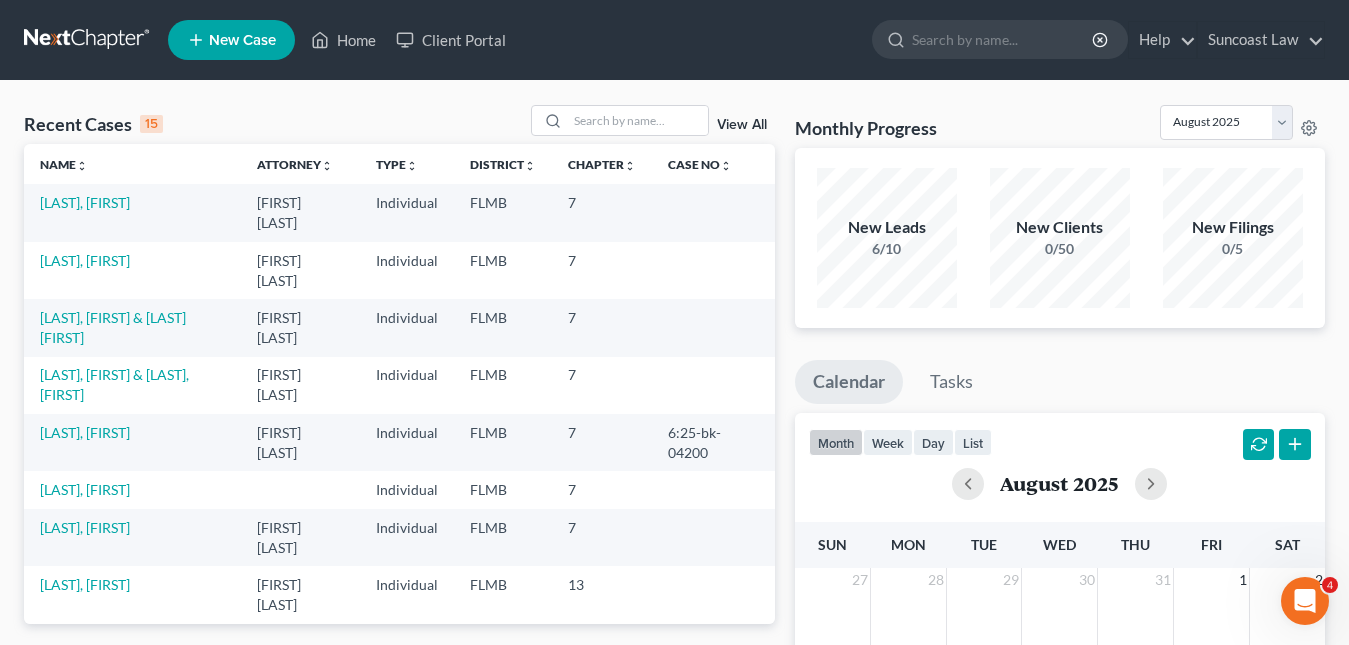 click on "New Case" at bounding box center [242, 40] 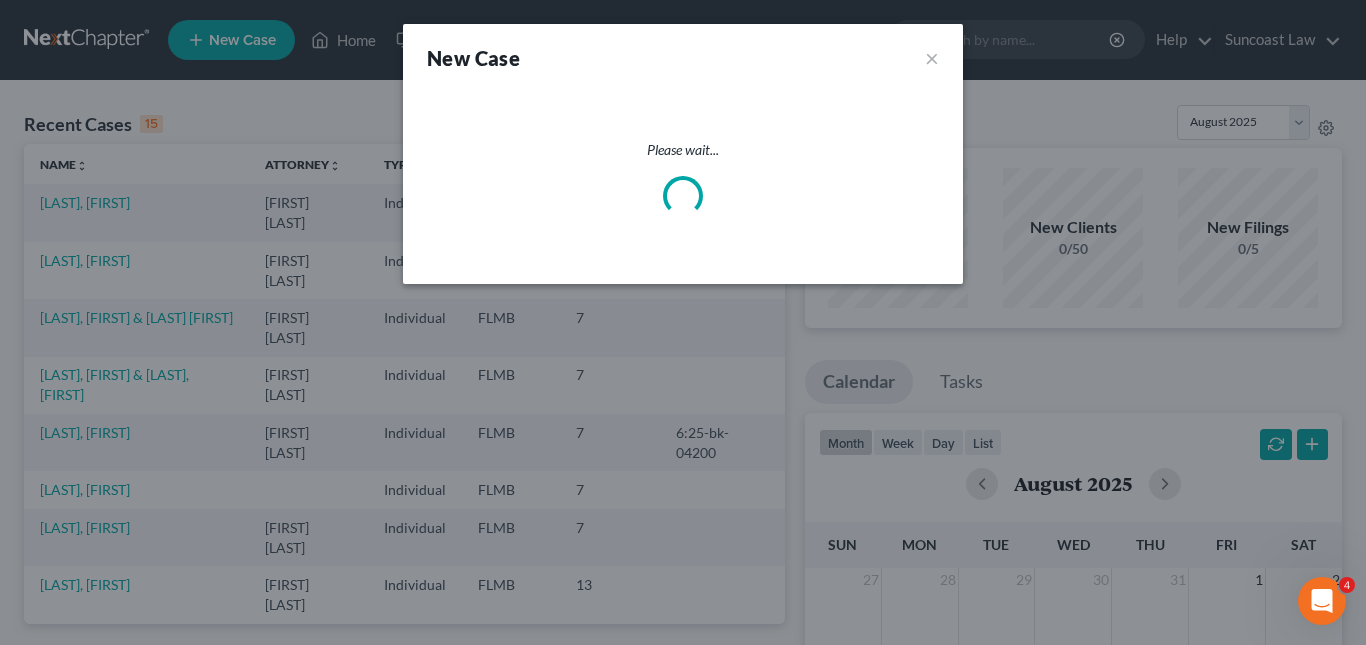 select on "15" 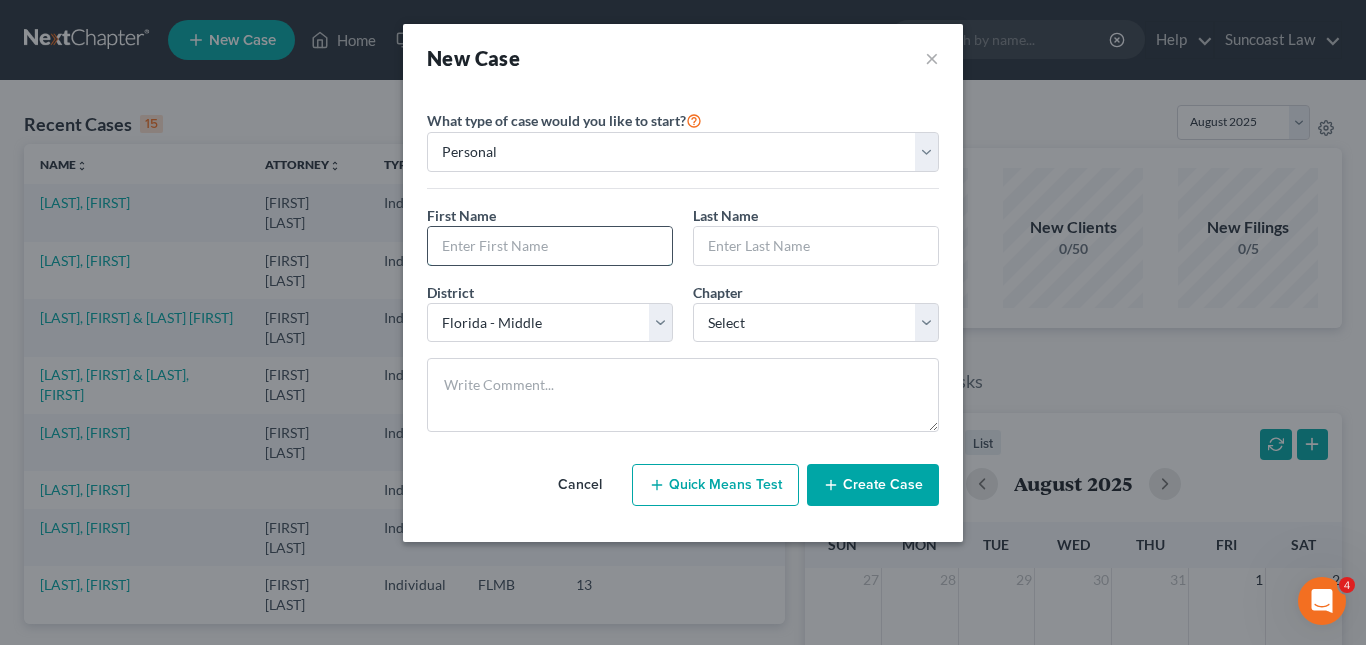 click at bounding box center (550, 246) 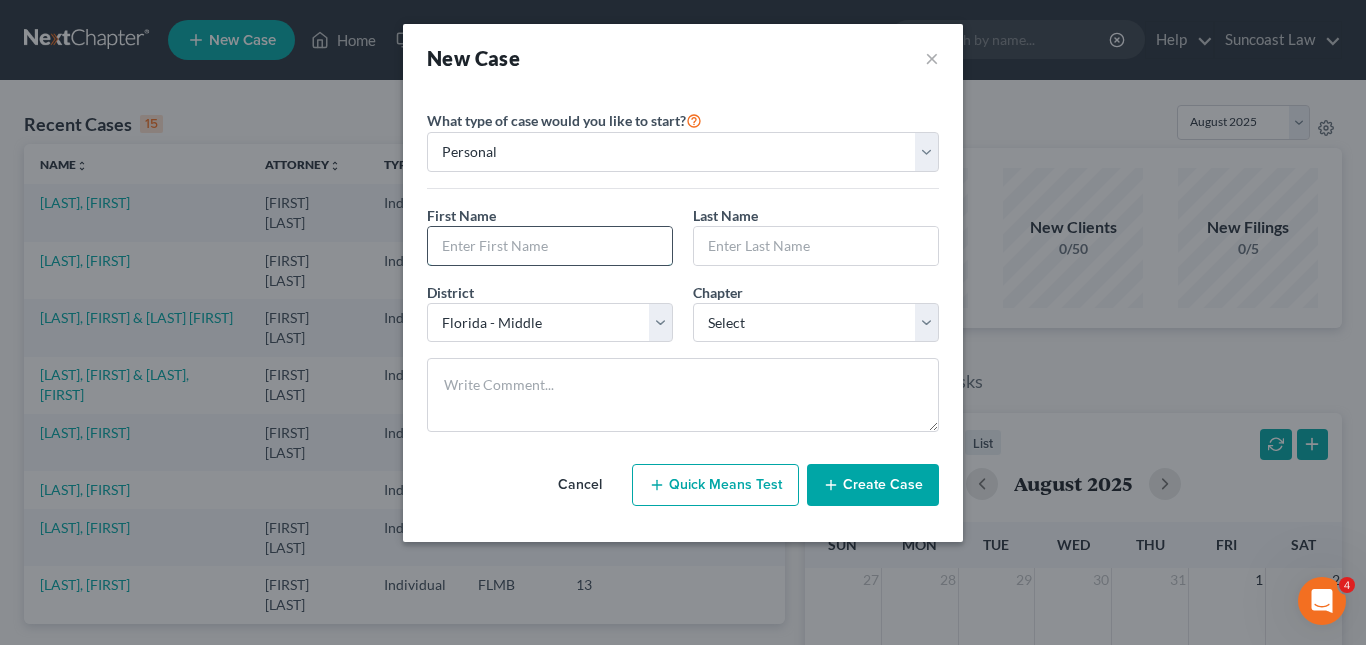 paste on "[LAST]" 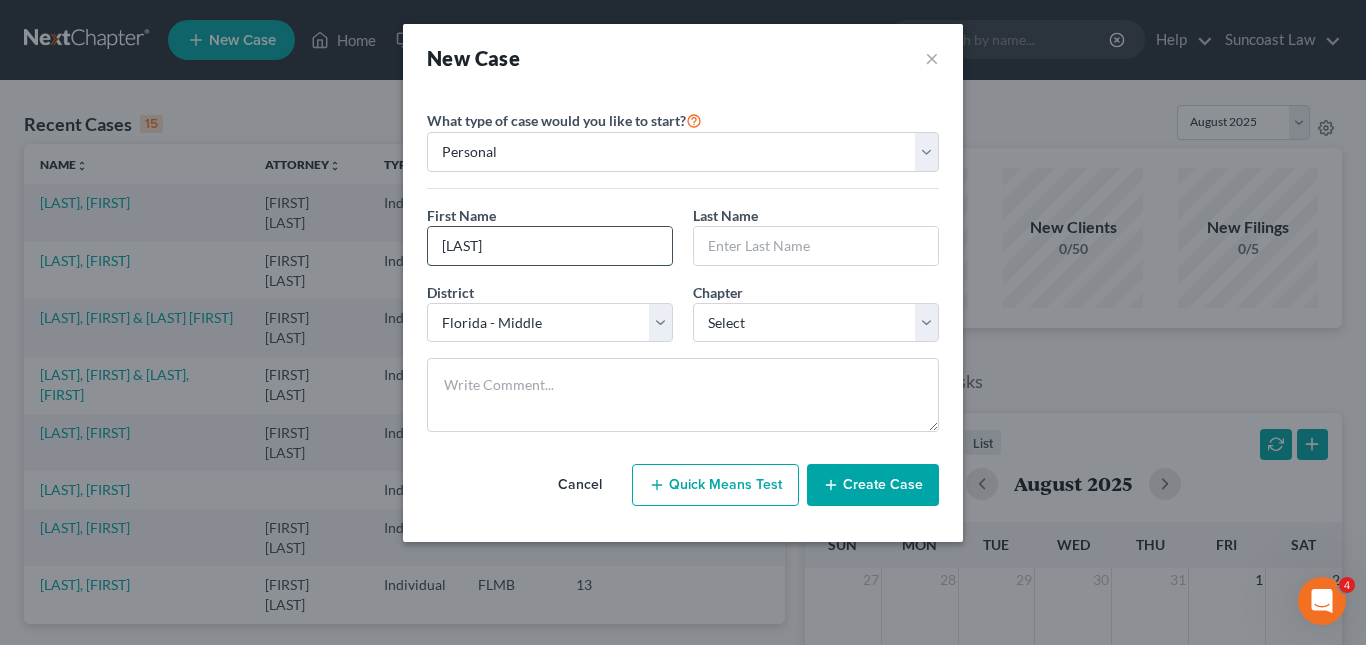 drag, startPoint x: 494, startPoint y: 243, endPoint x: 571, endPoint y: 250, distance: 77.31753 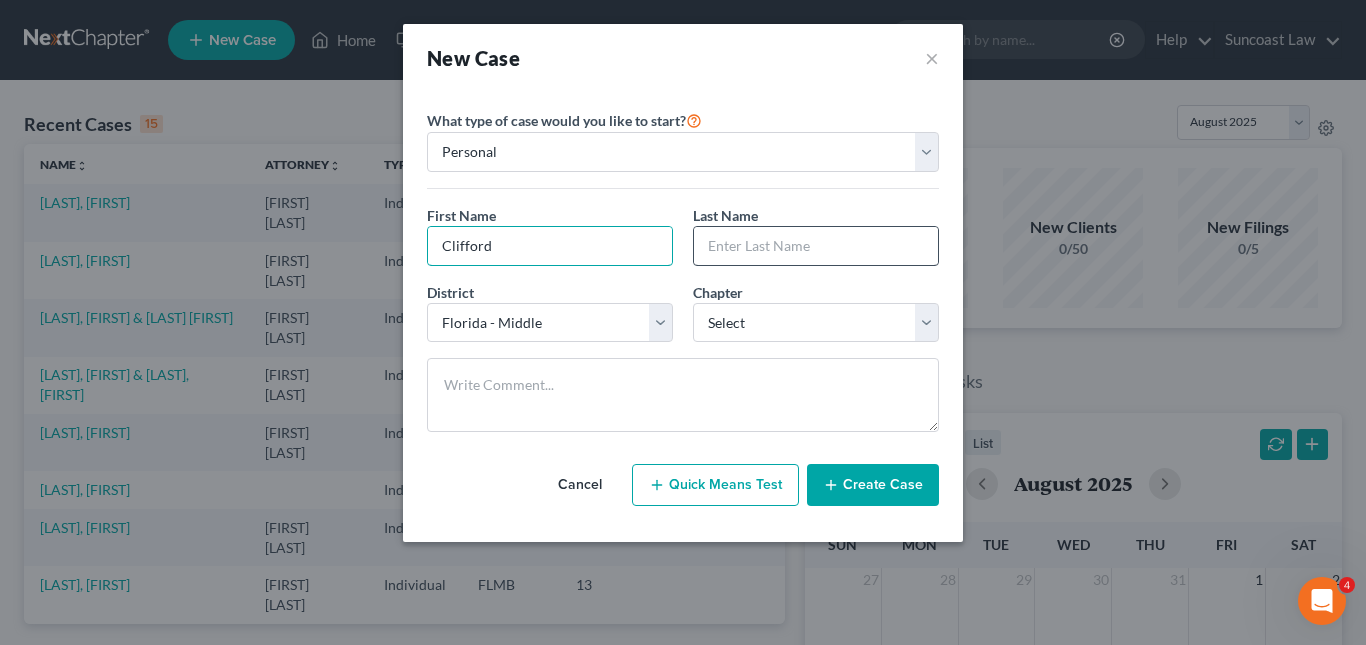 type on "Clifford" 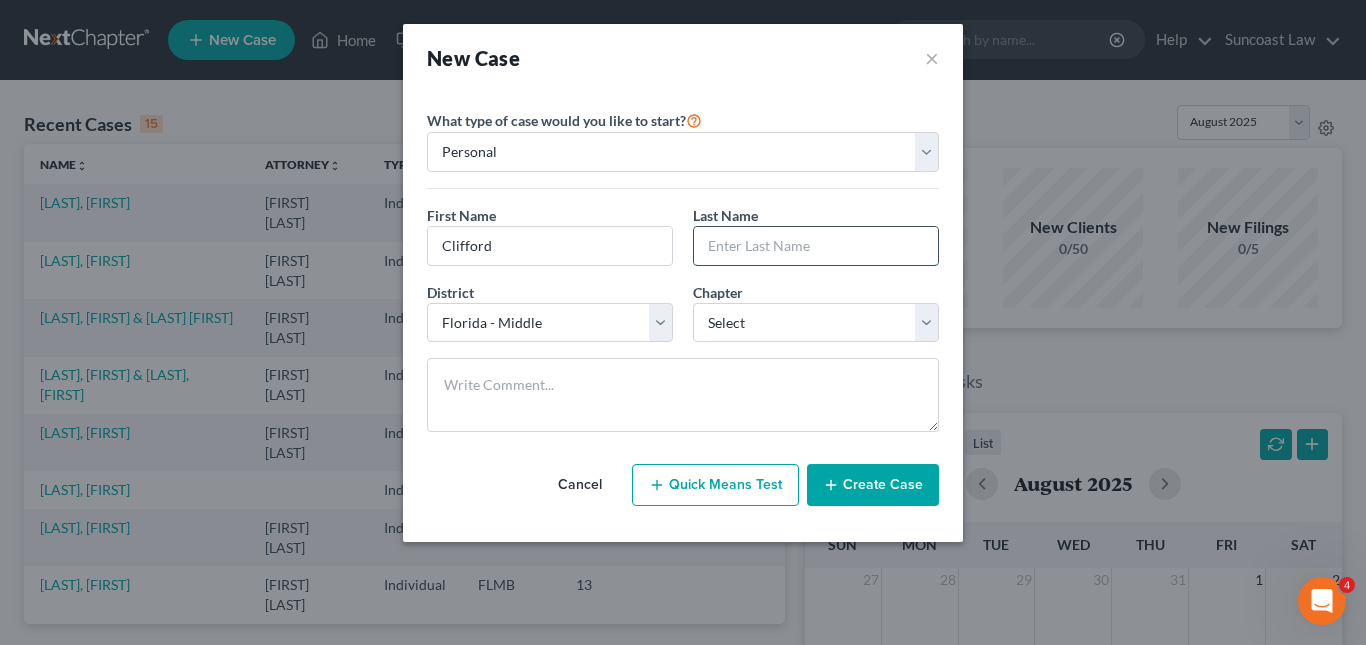 click at bounding box center [816, 246] 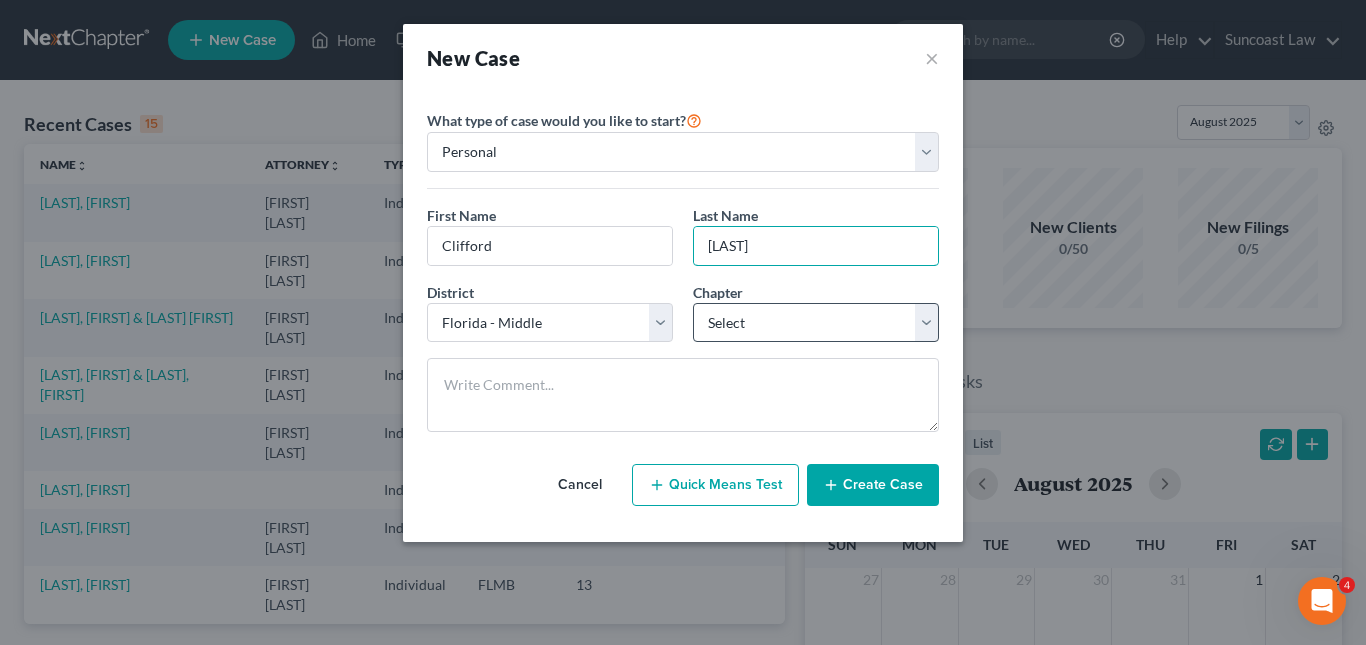 type on "[LAST]" 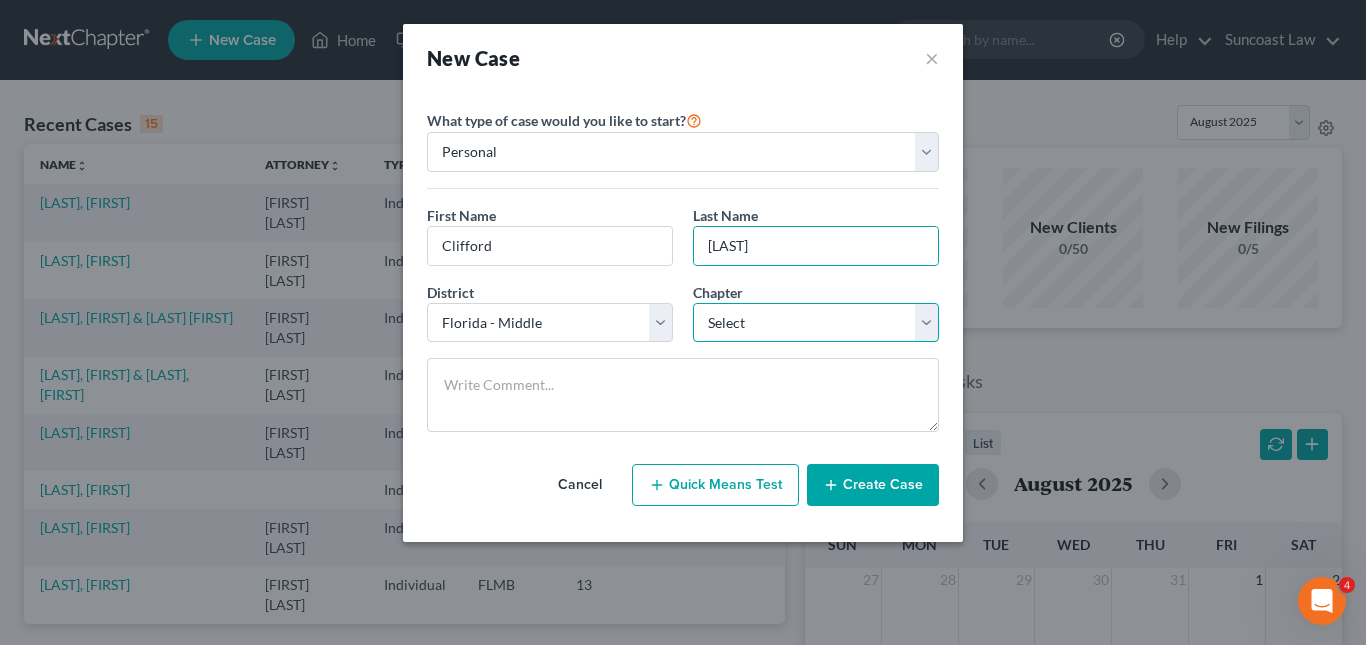 click on "Select 7 11 12 13" at bounding box center (816, 323) 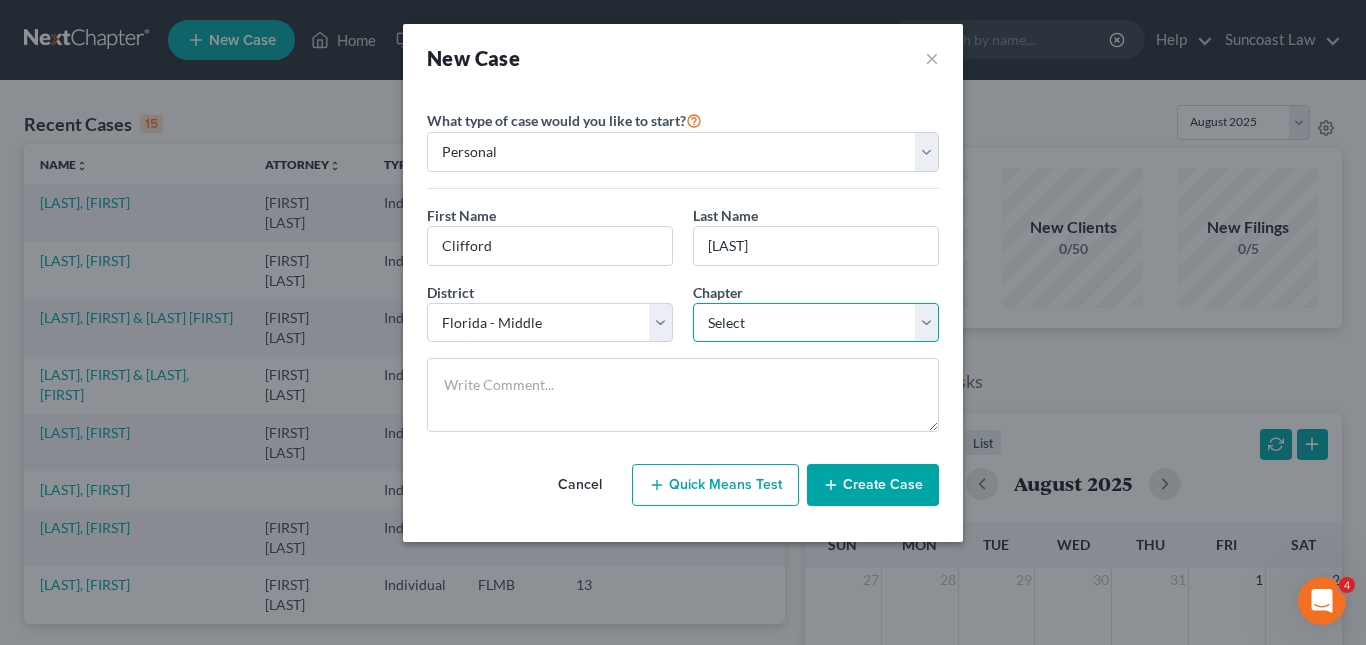 select on "0" 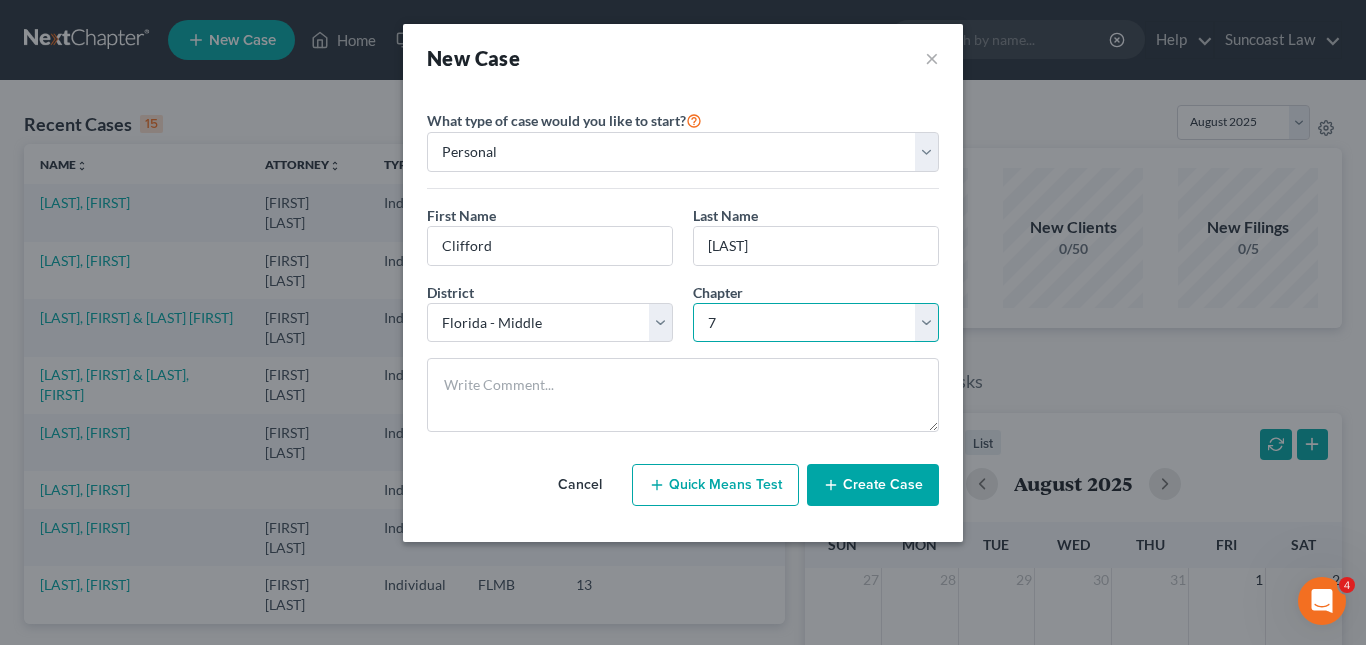 click on "Select 7 11 12 13" at bounding box center [816, 323] 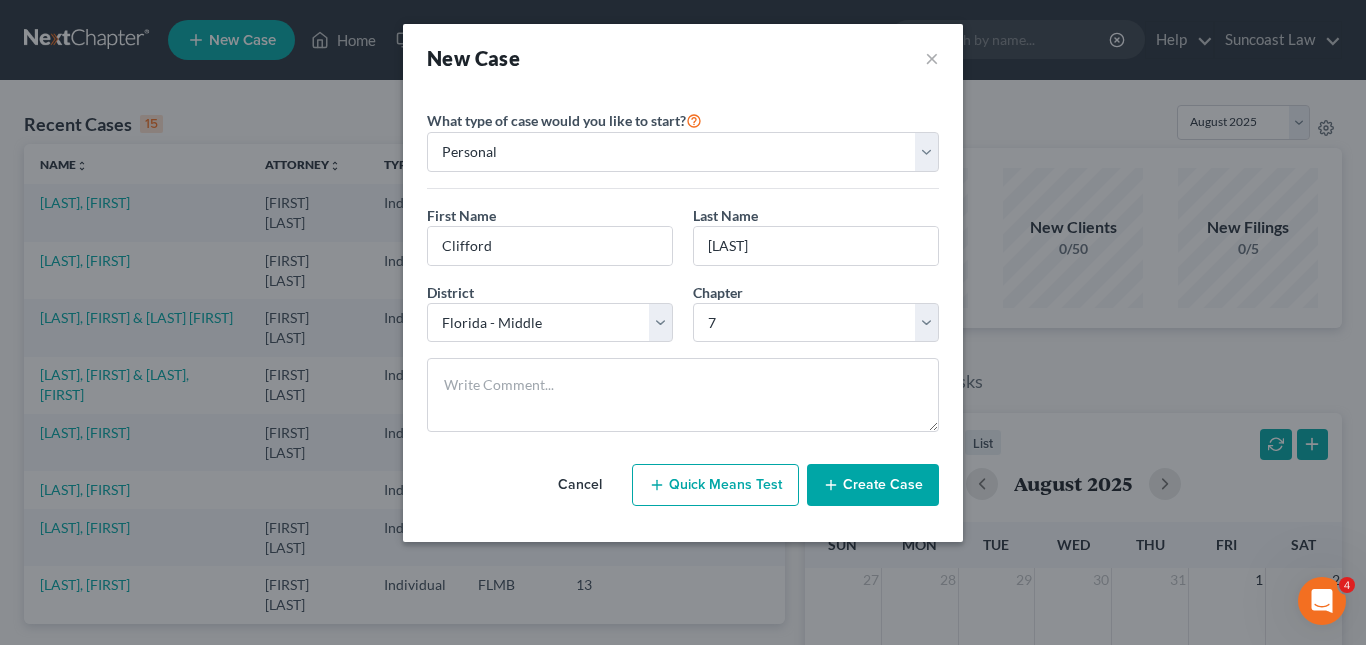 click on "Create Case" at bounding box center (873, 485) 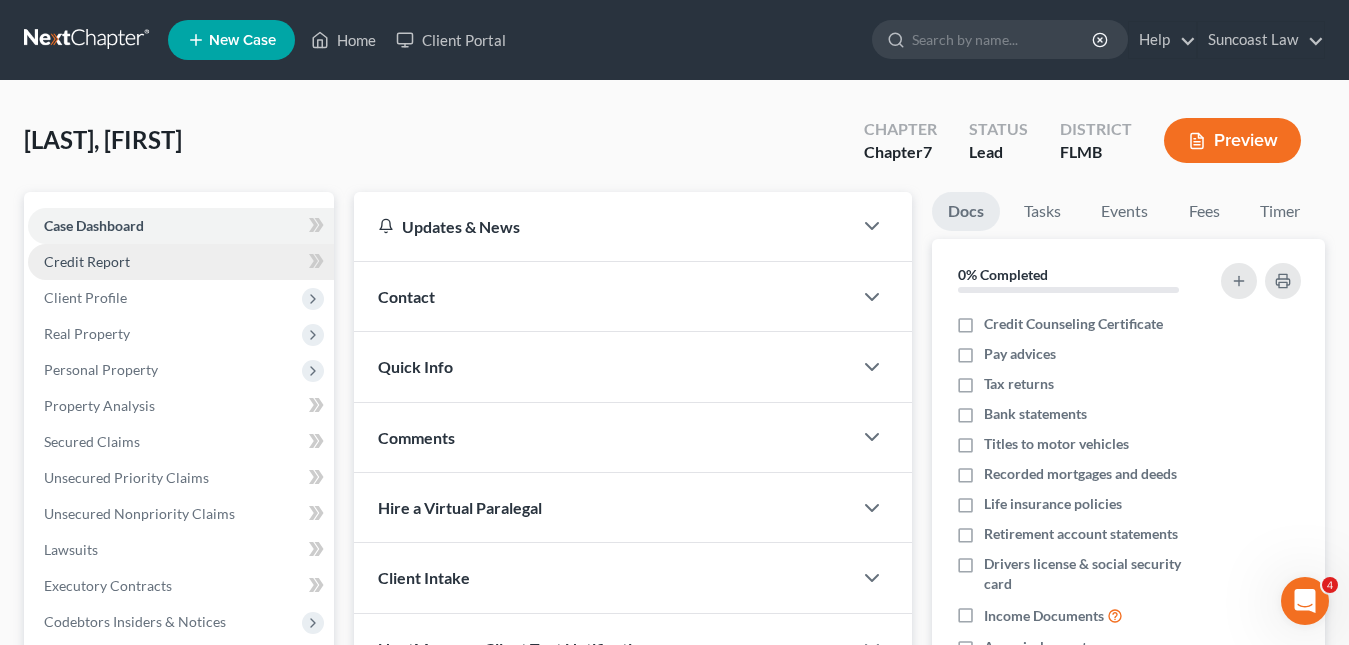 click on "Credit Report" at bounding box center (87, 261) 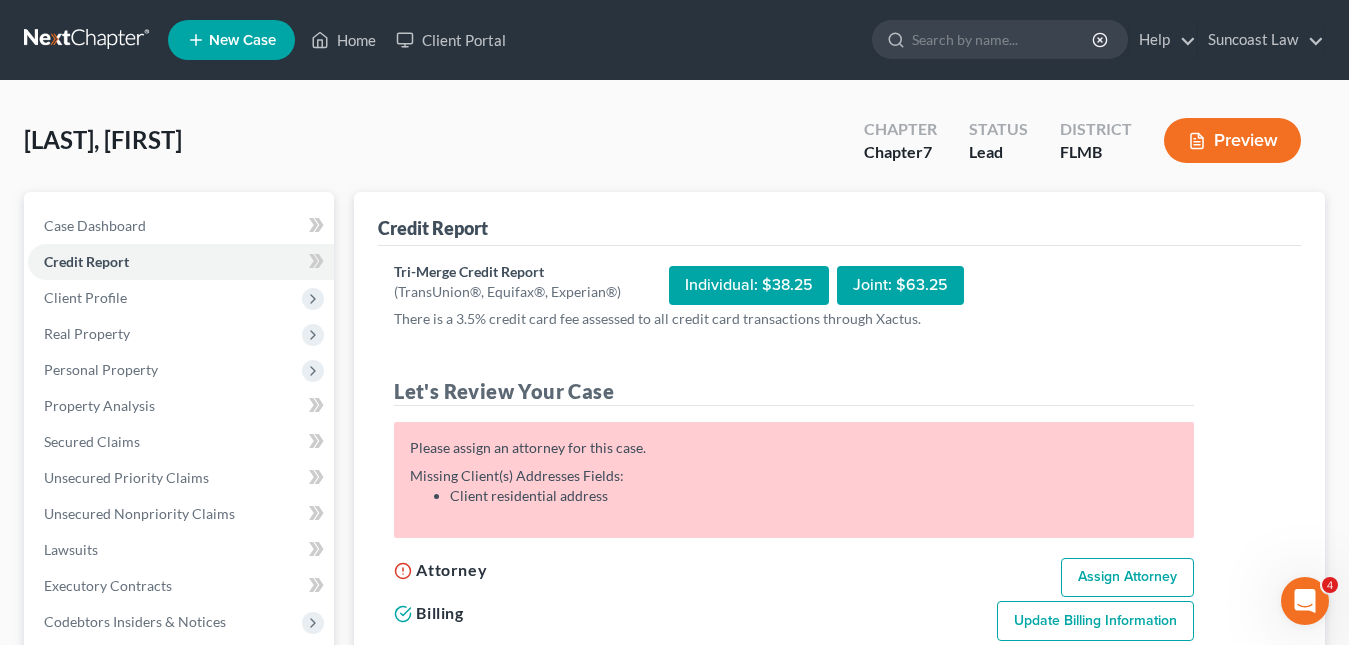 click on "Assign Attorney" at bounding box center [1127, 578] 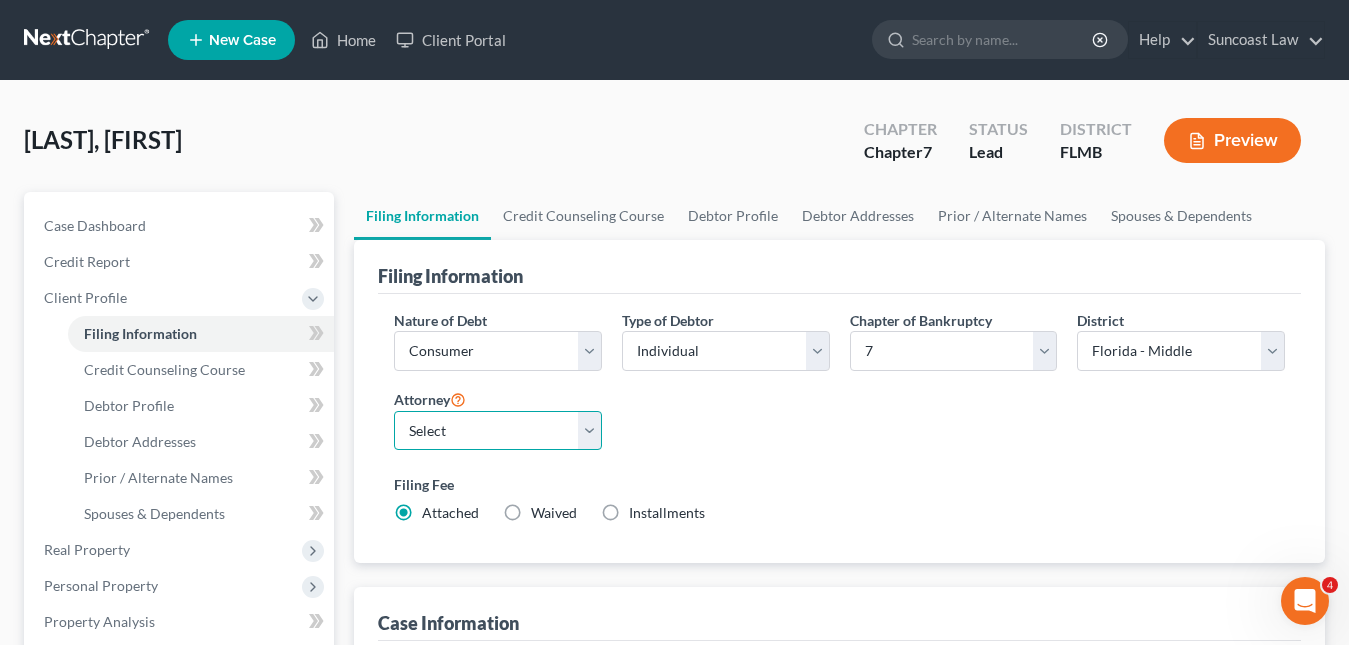 click on "Select [FIRST] [LAST] - FLMB [FIRST] [LAST]" at bounding box center (498, 431) 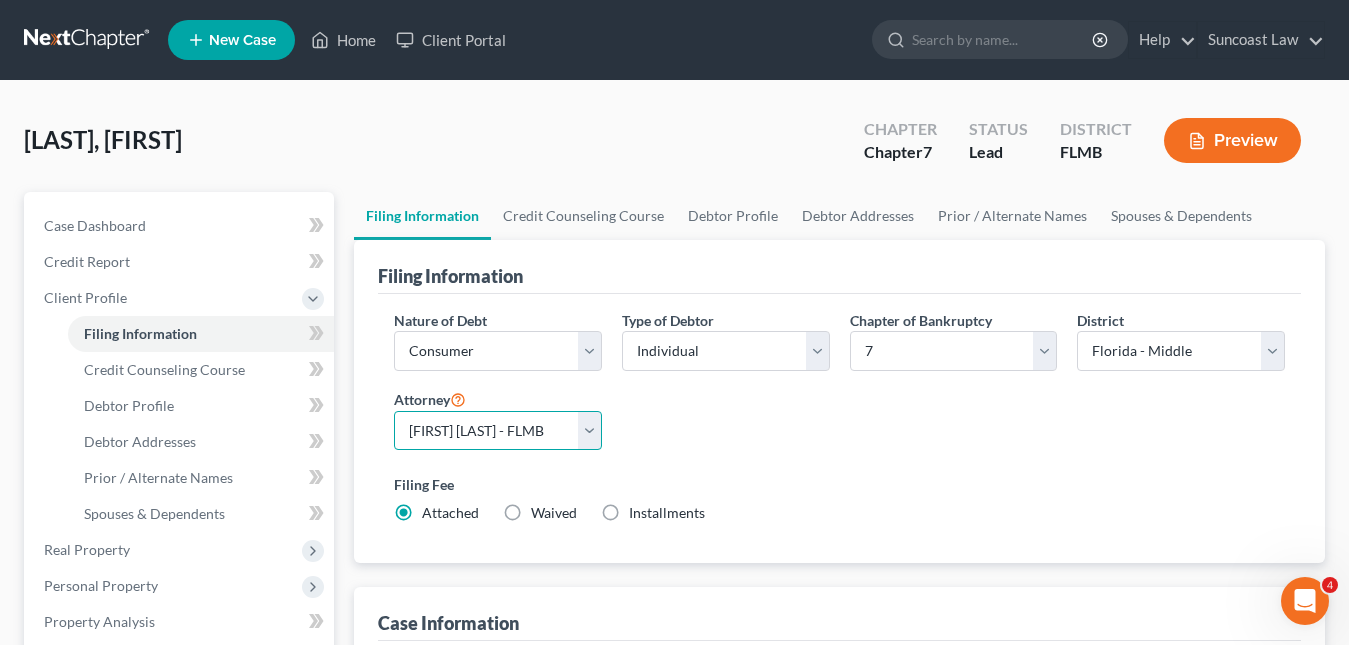 click on "Select [FIRST] [LAST] - FLMB [FIRST] [LAST]" at bounding box center (498, 431) 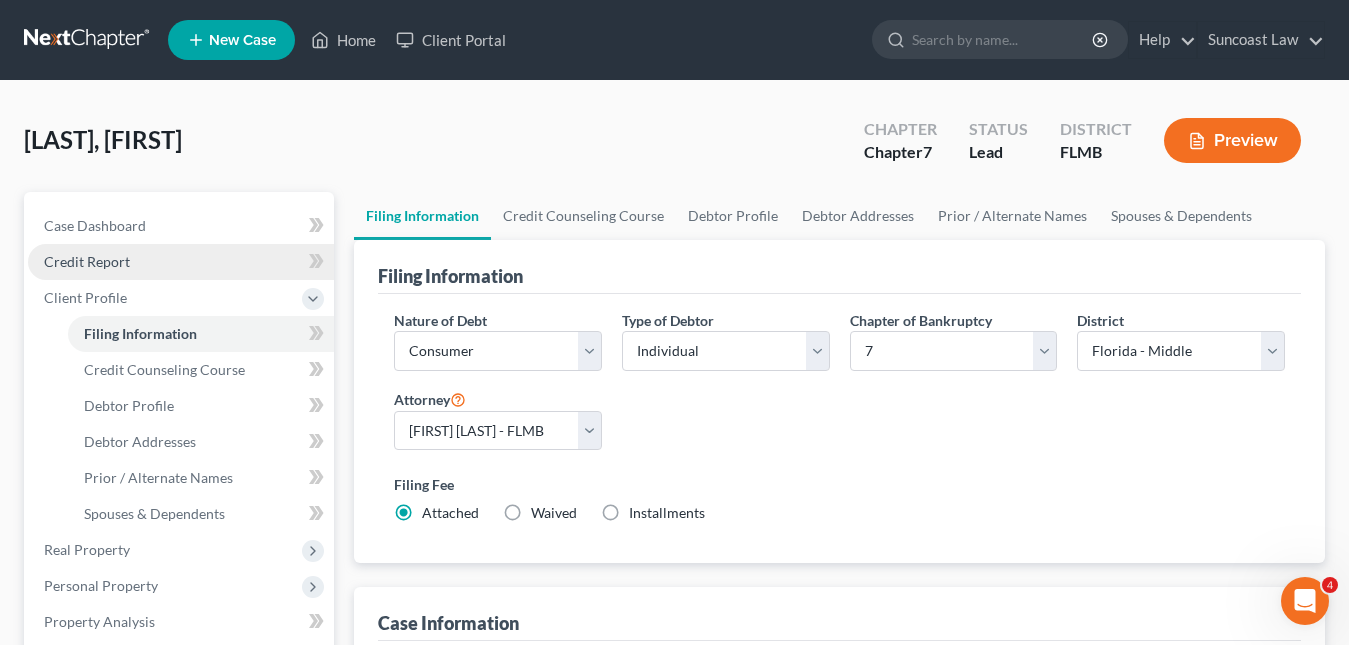 click on "Credit Report" at bounding box center (87, 261) 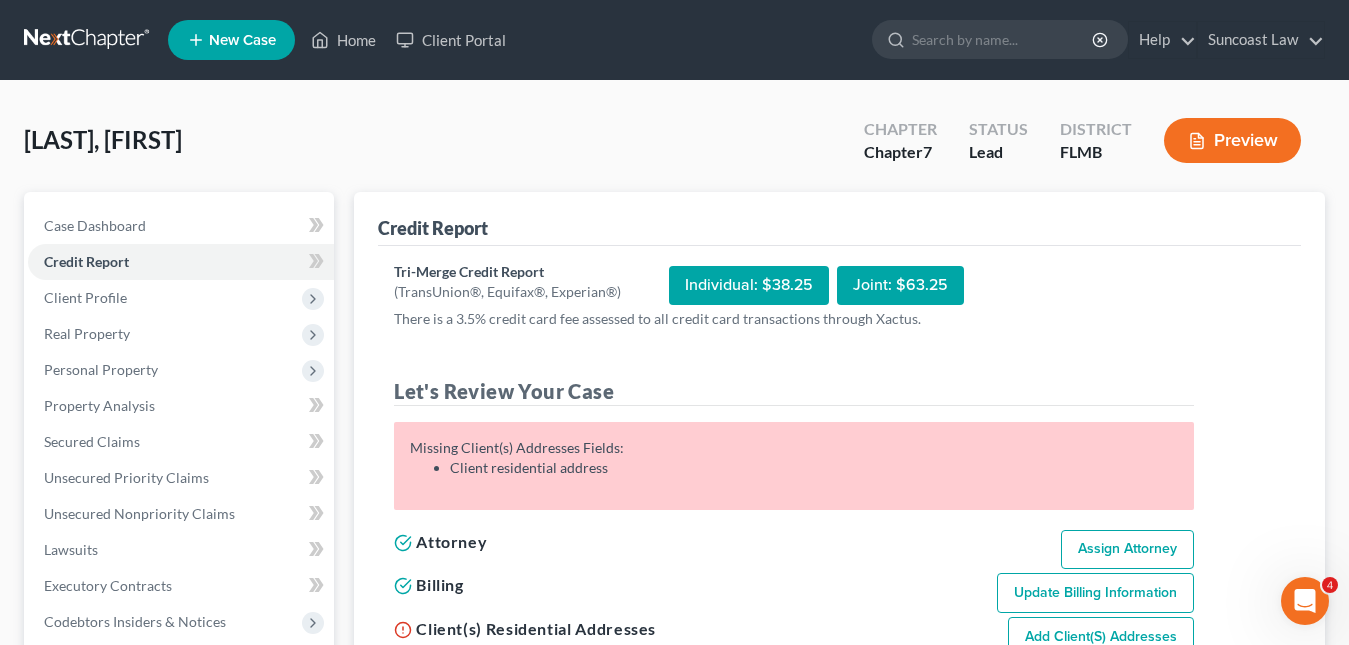 scroll, scrollTop: 200, scrollLeft: 0, axis: vertical 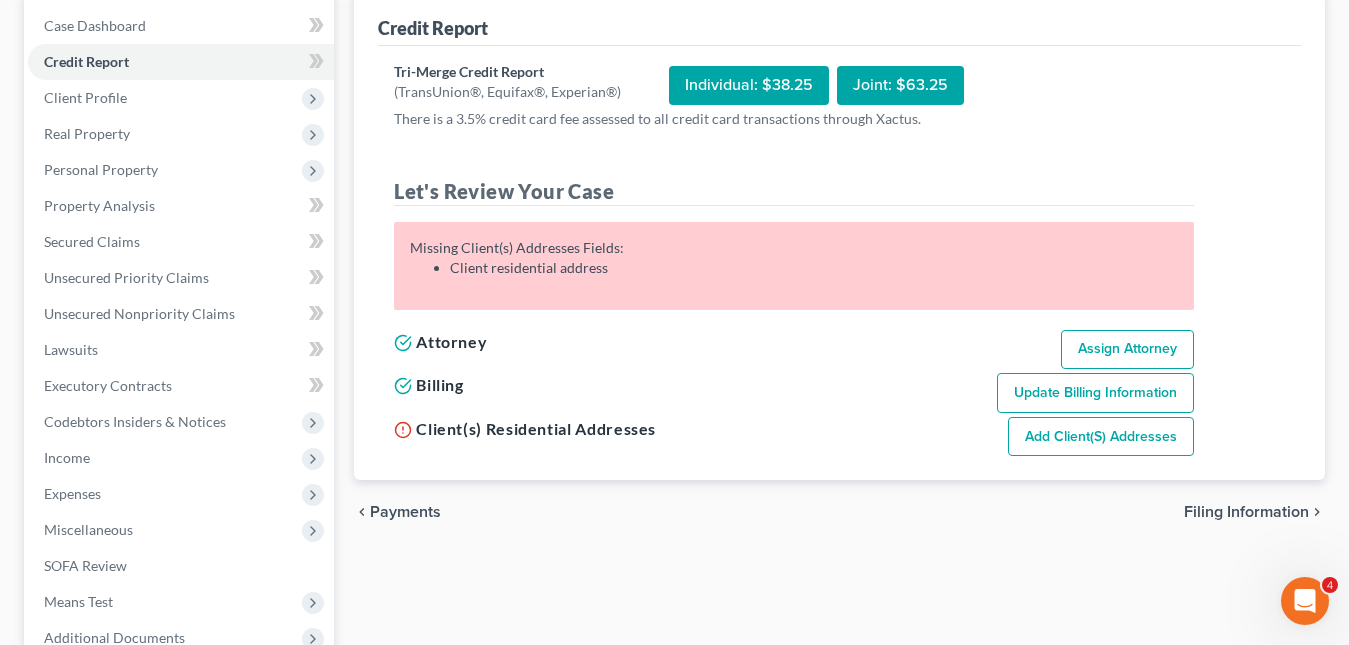 click on "Add Client(s) Addresses" at bounding box center [1101, 437] 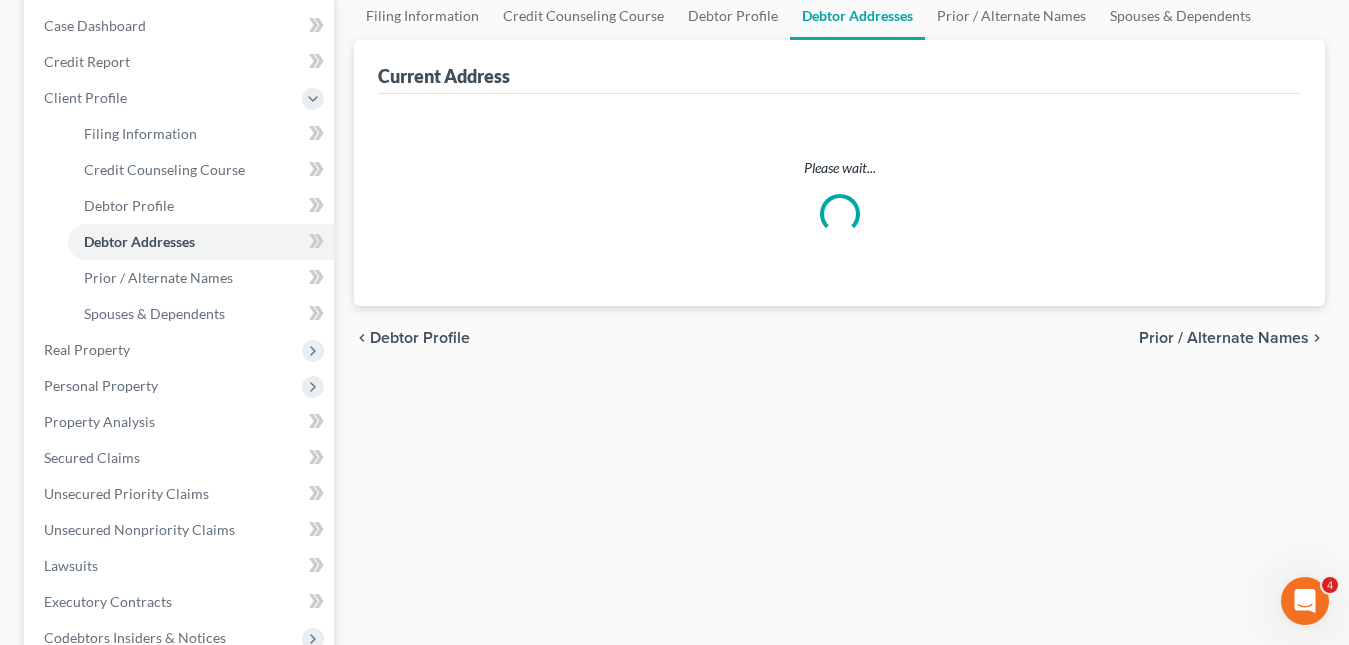 scroll, scrollTop: 0, scrollLeft: 0, axis: both 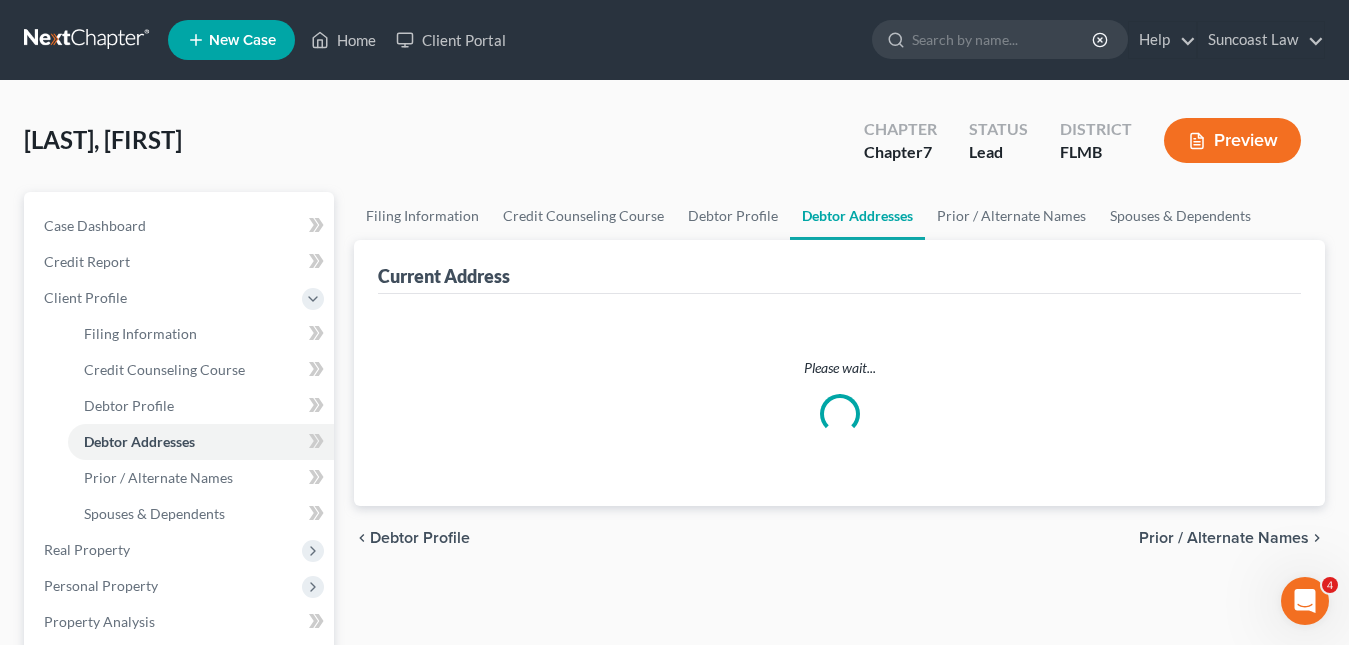 select on "0" 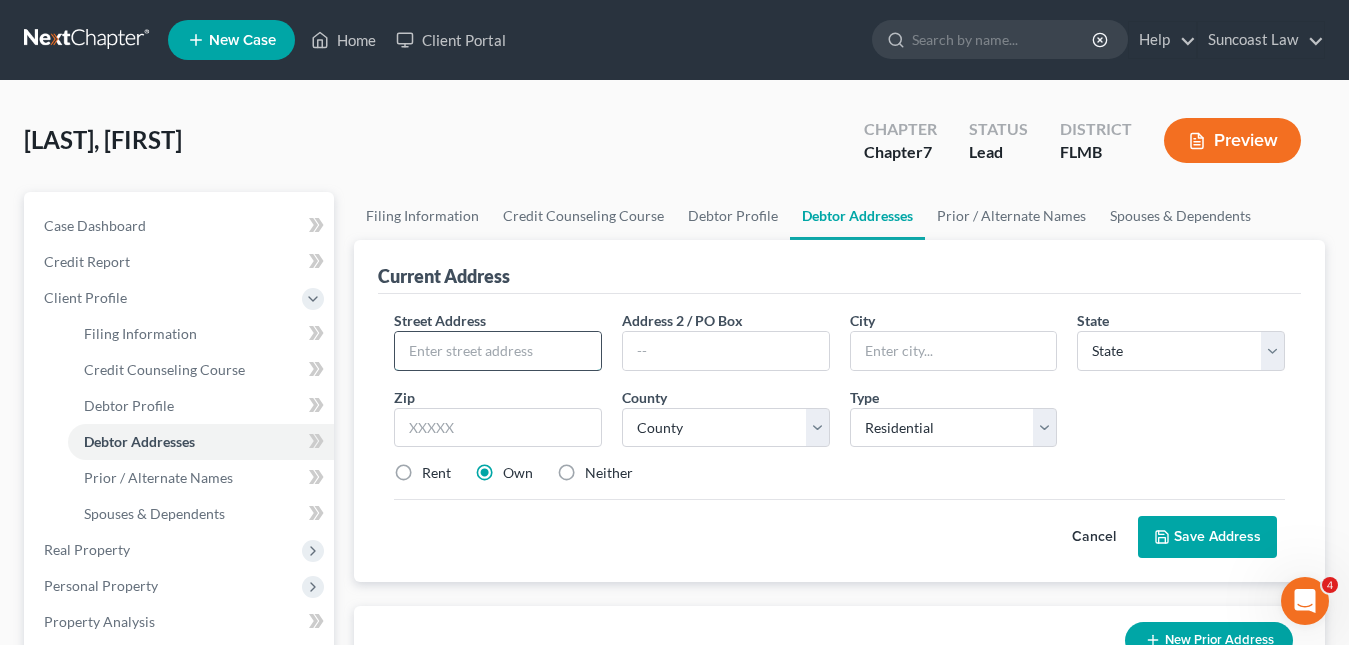 click at bounding box center [498, 351] 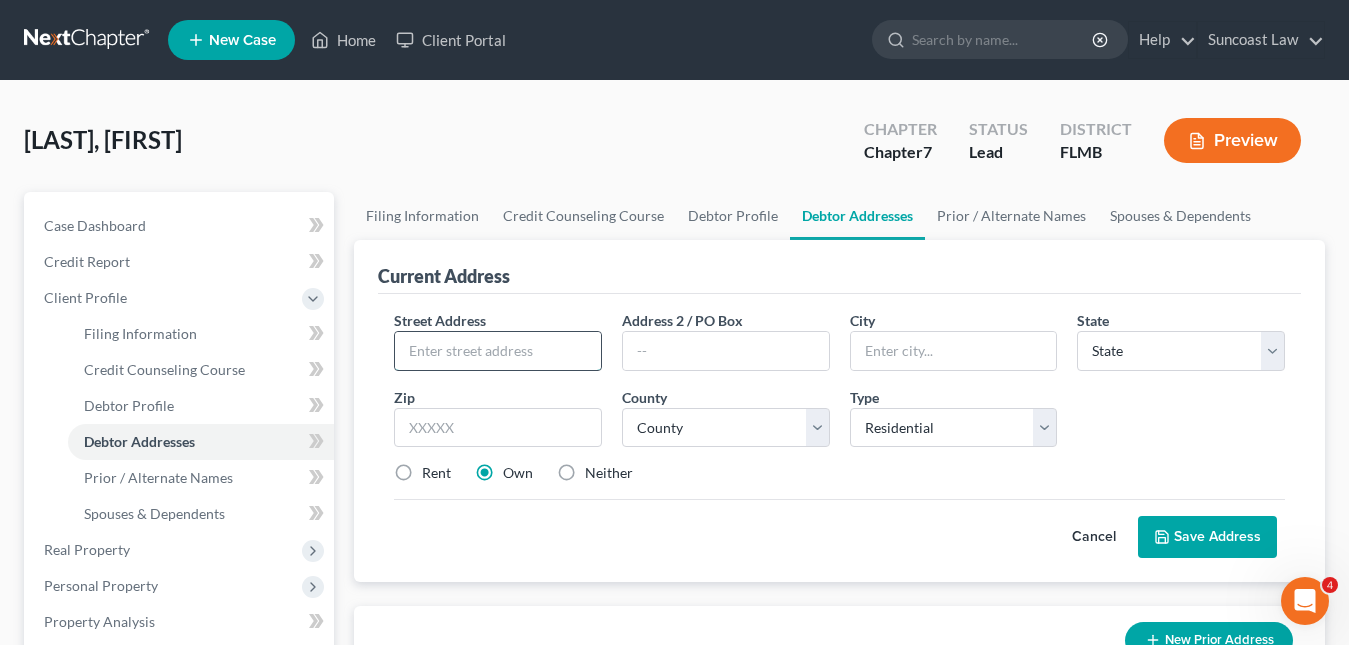 paste on "[NUMBER] [STREET]" 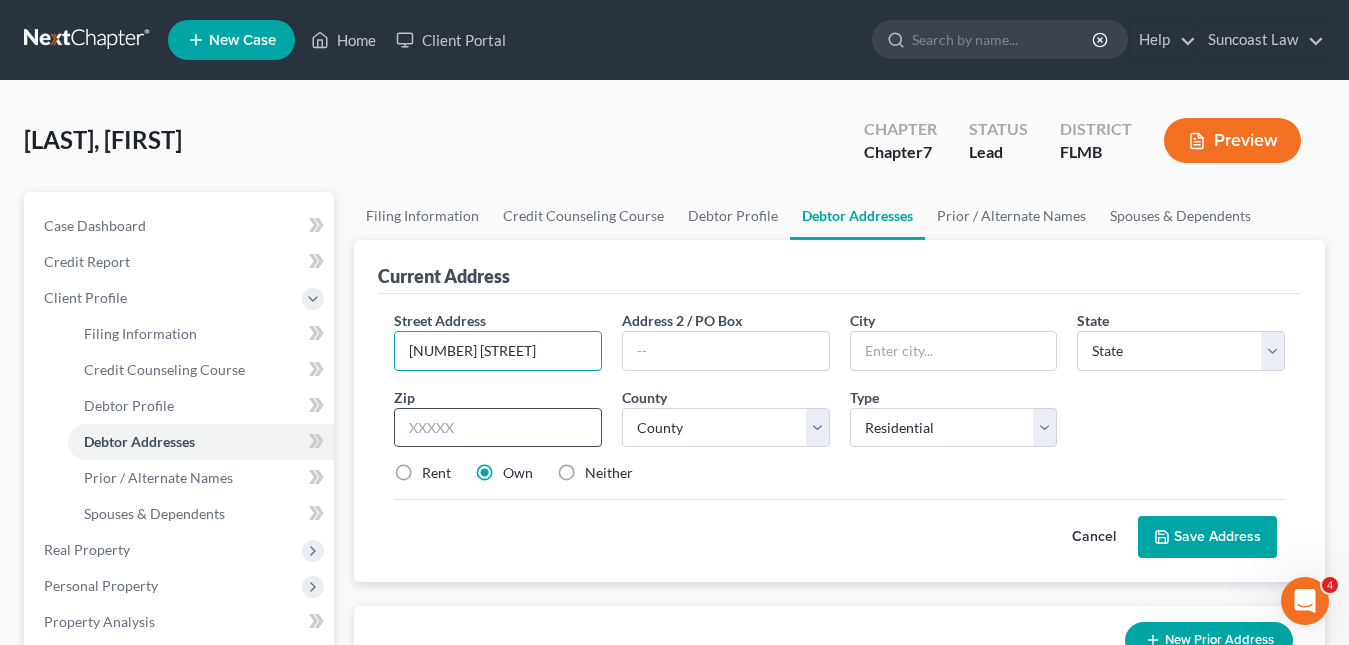 type on "[NUMBER] [STREET]" 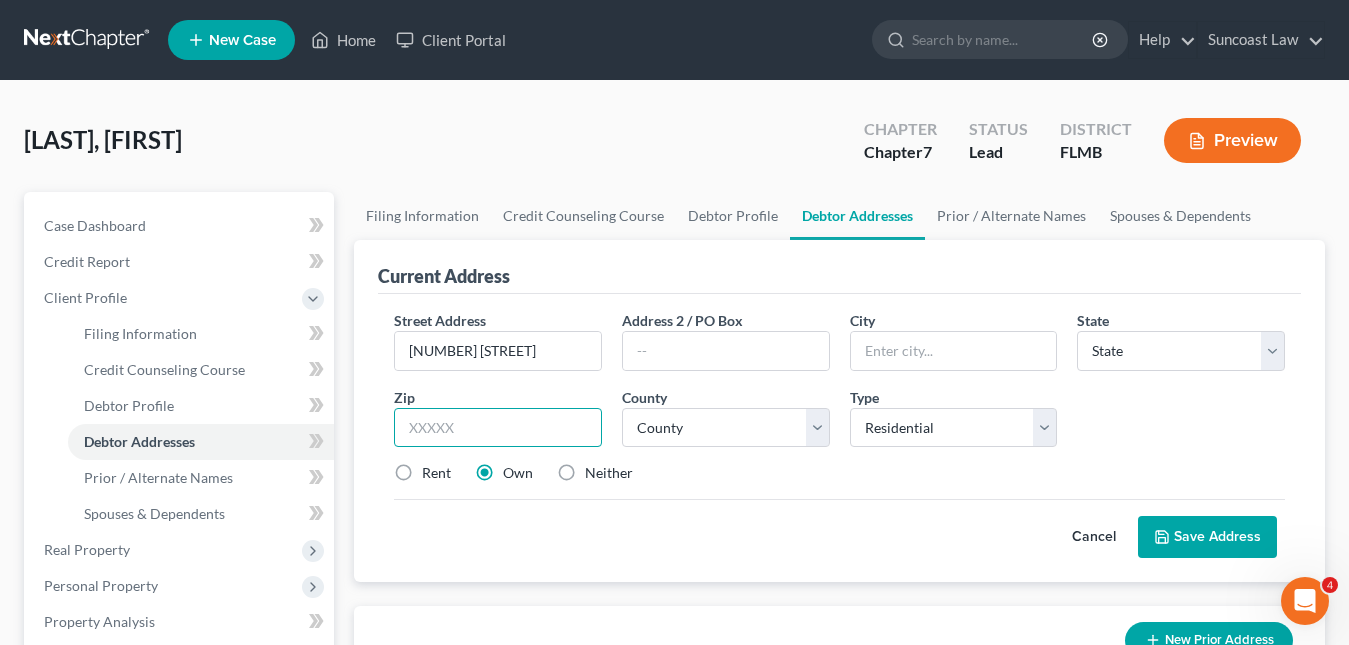 click at bounding box center [498, 428] 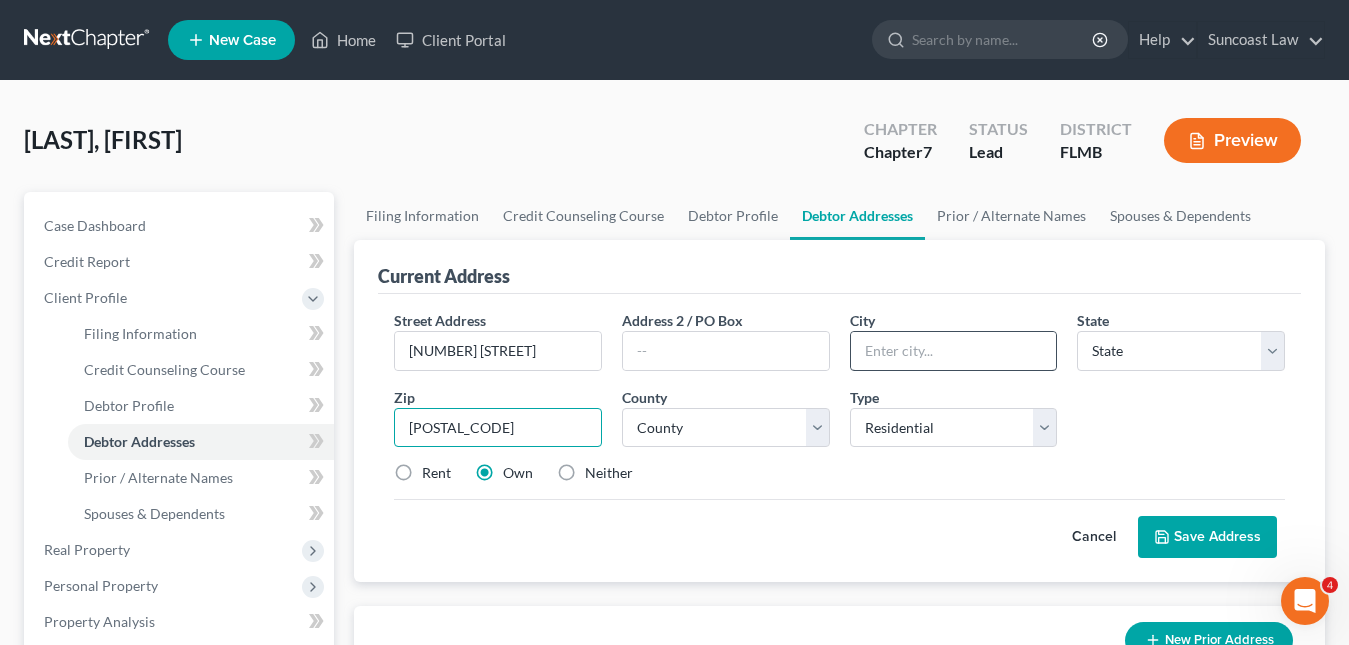 type on "[POSTAL_CODE]" 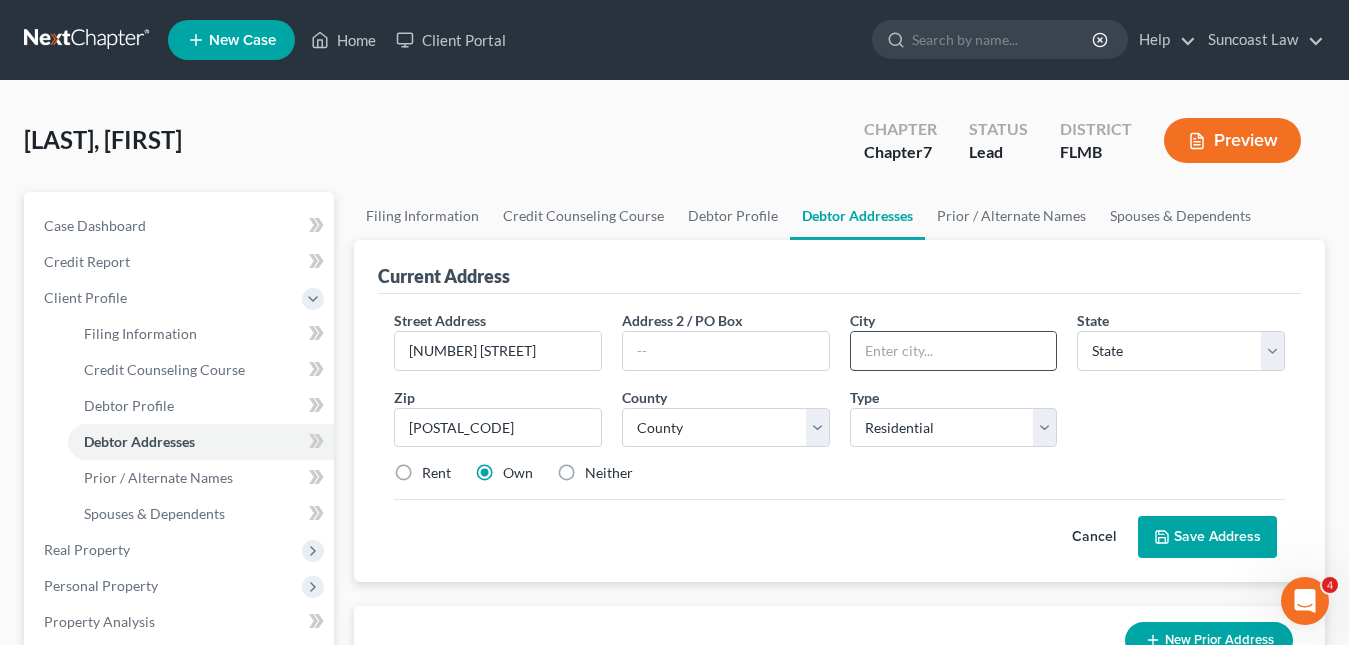 type on "[CITY]" 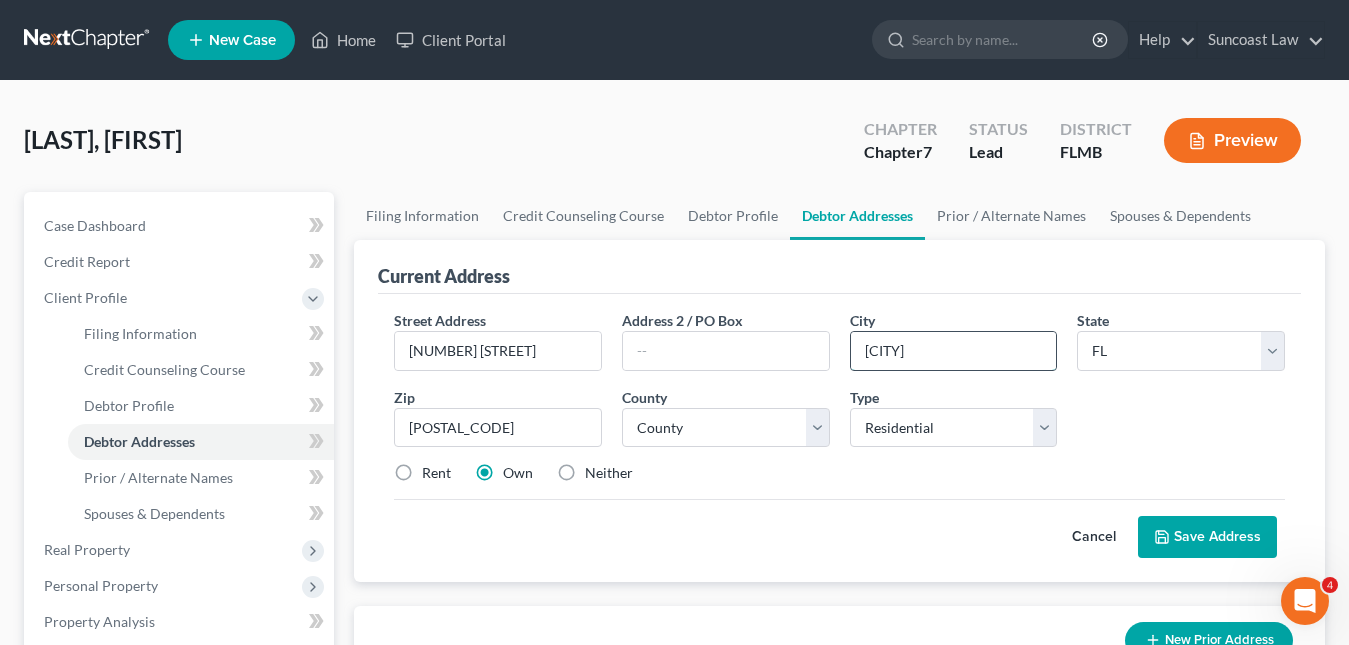 click on "[CITY]" at bounding box center (954, 351) 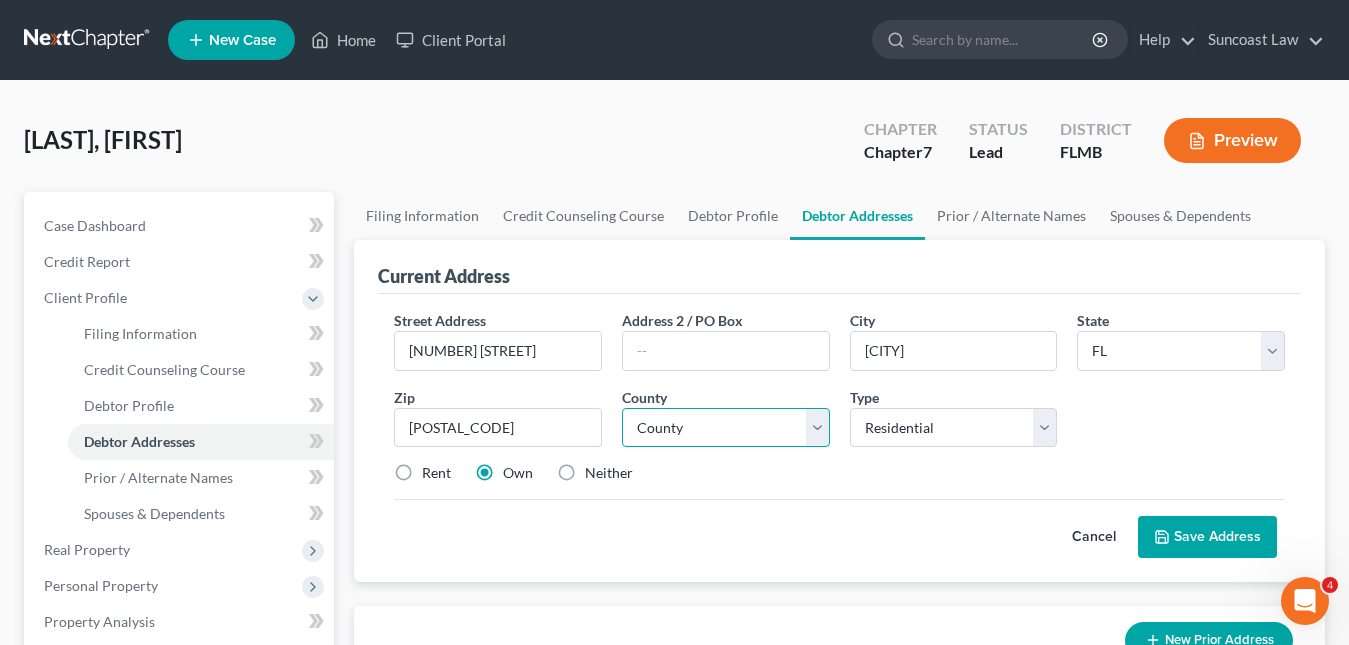 click on "County Alachua County Baker County Bay County Bradford County Brevard County Broward County Calhoun County Charlotte County Citrus County Clay County Collier County Columbia County DeSoto County Dixie County Duval County Escambia County Flagler County Franklin County Gadsden County Gilchrist County Glades County Gulf County Hamilton County Hardee County Hendry County Hernando County Highlands County Hillsborough County Holmes County Indian River County Jackson County Jefferson County Lafayette County Lake County Lee County Leon County Levy County Liberty County Madison County Manatee County Marion County Martin County Miami-Dade County Monroe County Nassau County Okaloosa County Okeechobee County Orange County Osceola County Palm Beach County Pasco County Pinellas County Polk County Putnam County Santa Rosa County Sarasota County Seminole County St. Johns County St. Lucie County Sumter County Suwannee County Taylor County Union County Volusia County Wakulla County Walton County Washington County" at bounding box center [726, 428] 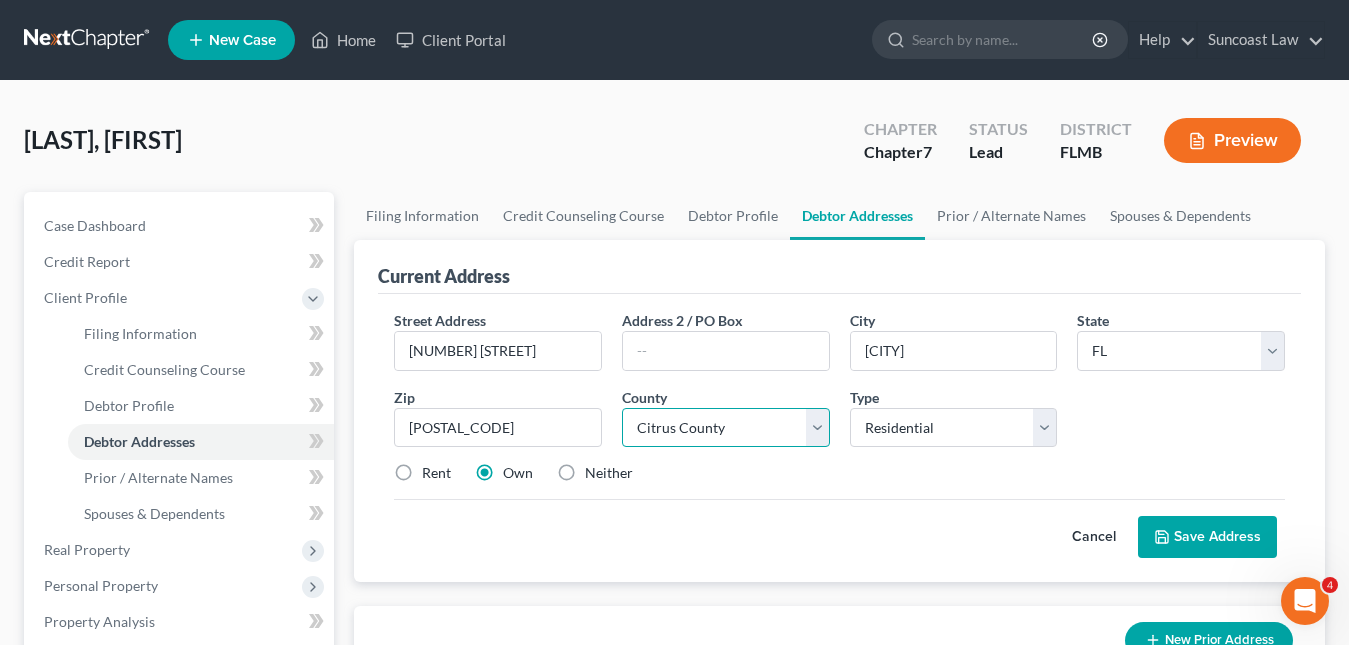 click on "County Alachua County Baker County Bay County Bradford County Brevard County Broward County Calhoun County Charlotte County Citrus County Clay County Collier County Columbia County DeSoto County Dixie County Duval County Escambia County Flagler County Franklin County Gadsden County Gilchrist County Glades County Gulf County Hamilton County Hardee County Hendry County Hernando County Highlands County Hillsborough County Holmes County Indian River County Jackson County Jefferson County Lafayette County Lake County Lee County Leon County Levy County Liberty County Madison County Manatee County Marion County Martin County Miami-Dade County Monroe County Nassau County Okaloosa County Okeechobee County Orange County Osceola County Palm Beach County Pasco County Pinellas County Polk County Putnam County Santa Rosa County Sarasota County Seminole County St. Johns County St. Lucie County Sumter County Suwannee County Taylor County Union County Volusia County Wakulla County Walton County Washington County" at bounding box center [726, 428] 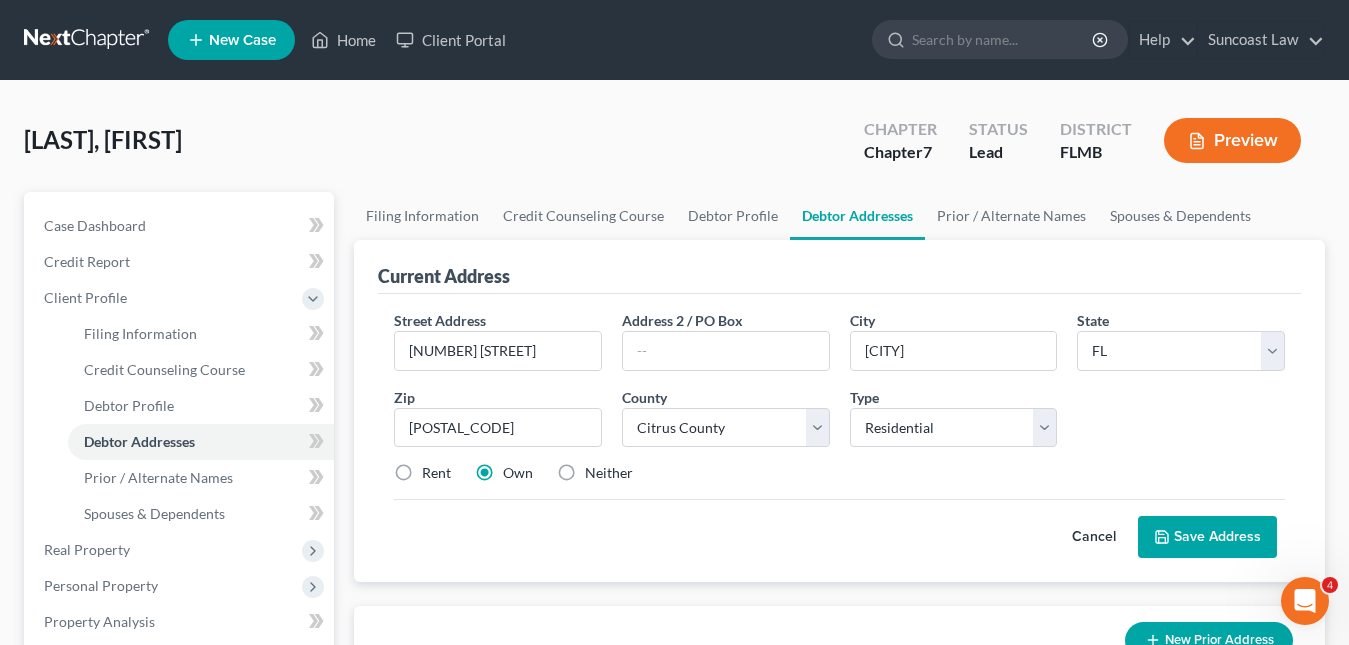 click on "Save Address" at bounding box center [1207, 537] 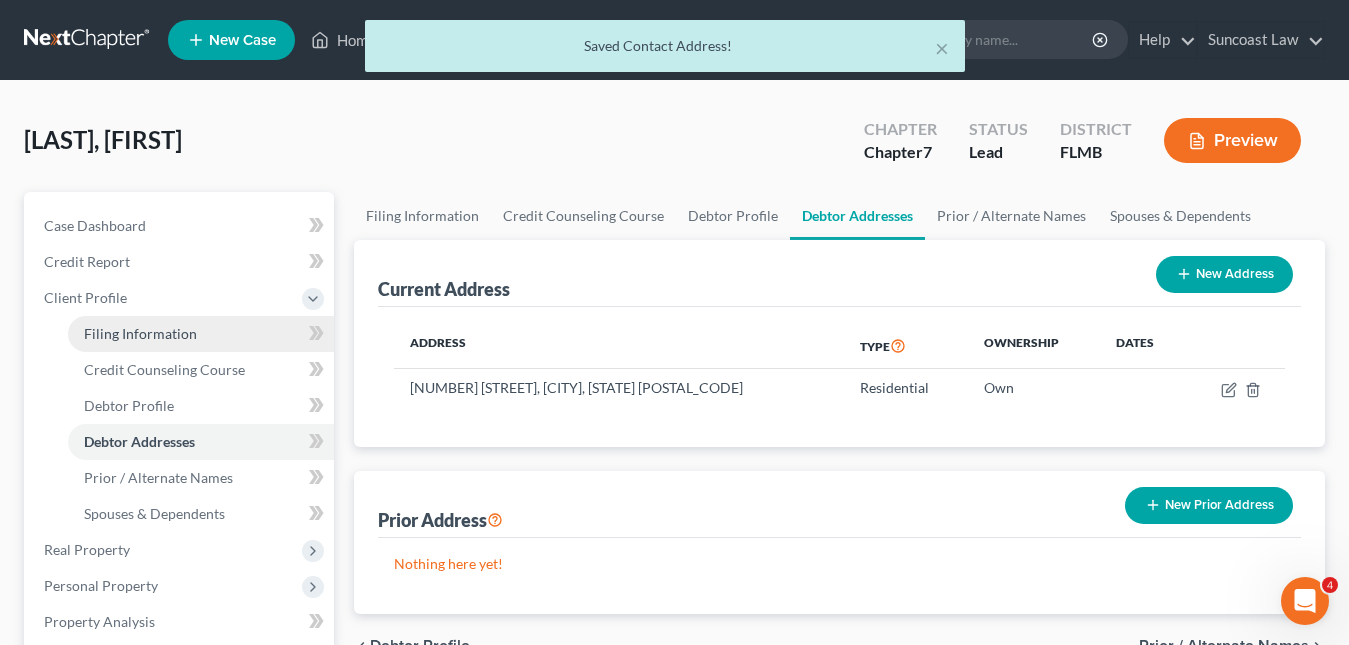click on "Filing Information" at bounding box center [201, 334] 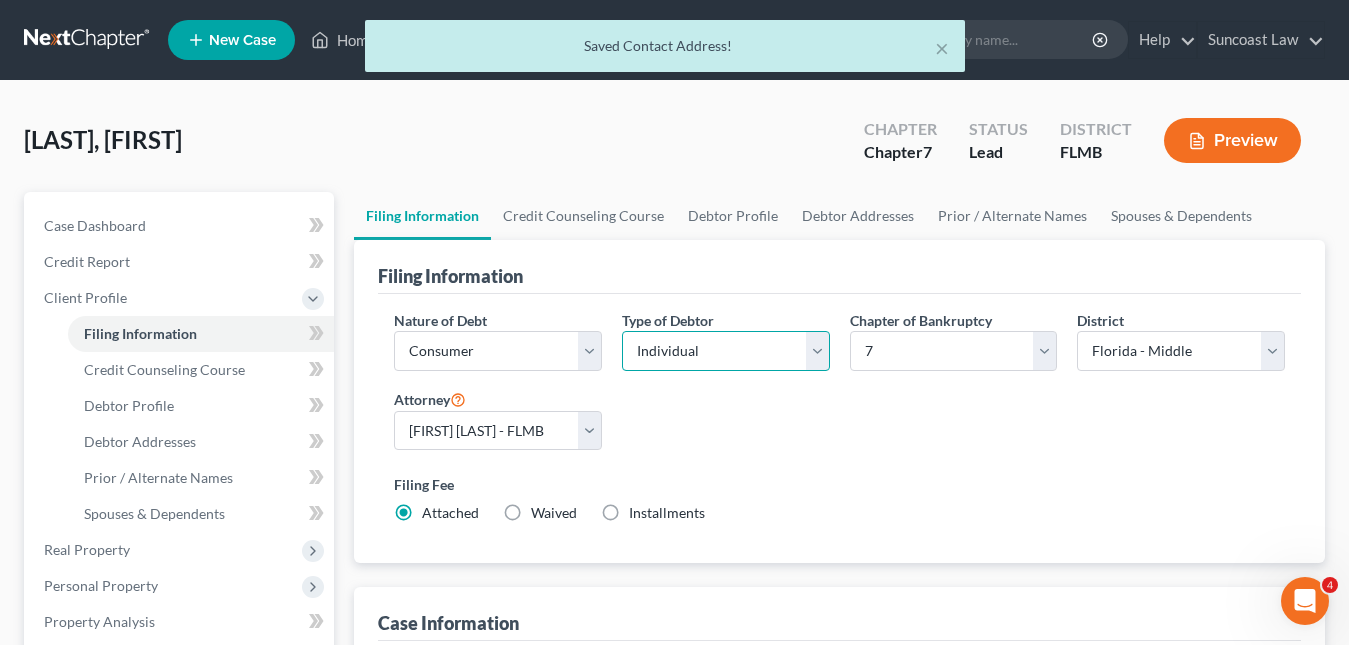 click on "Select Individual Joint" at bounding box center [726, 351] 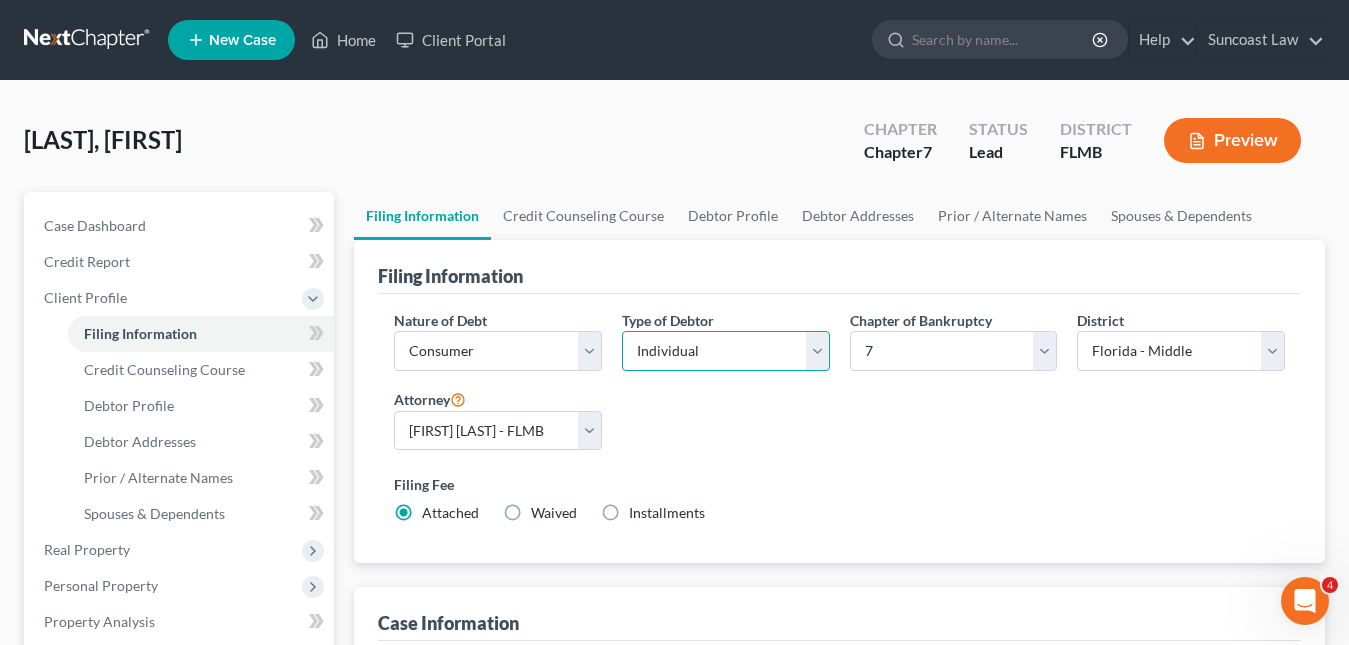 select on "1" 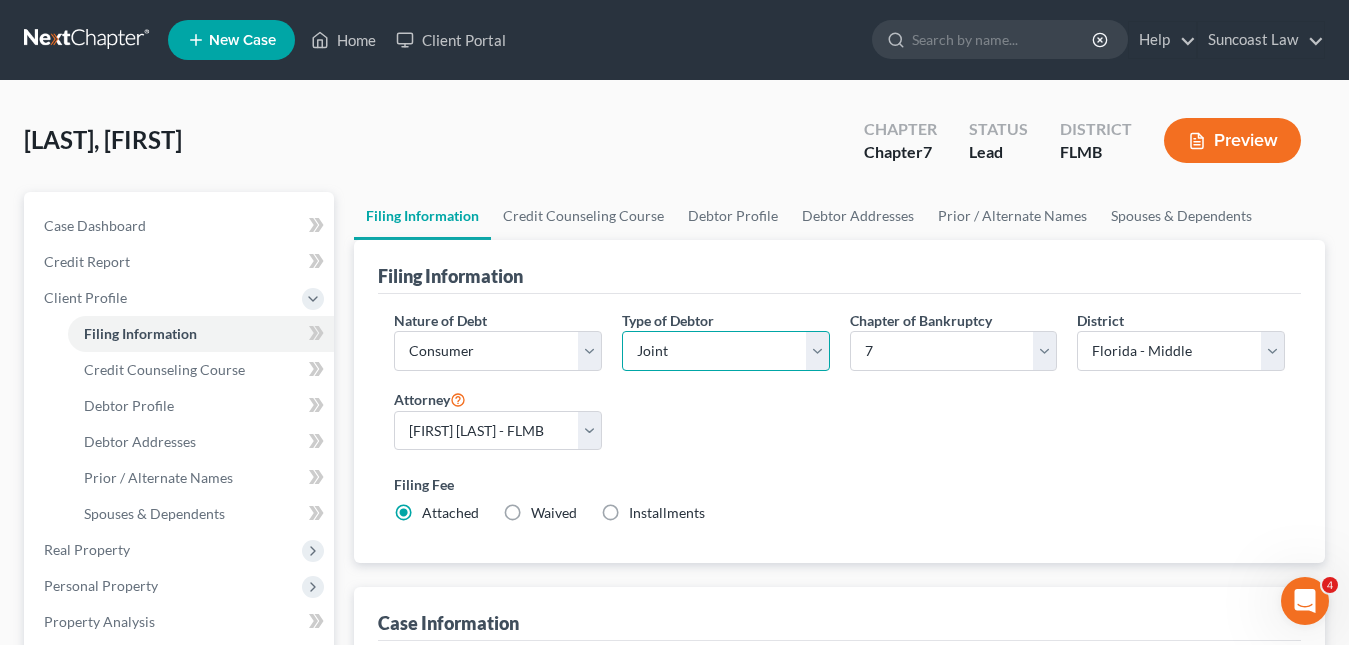 click on "Select Individual Joint" at bounding box center [726, 351] 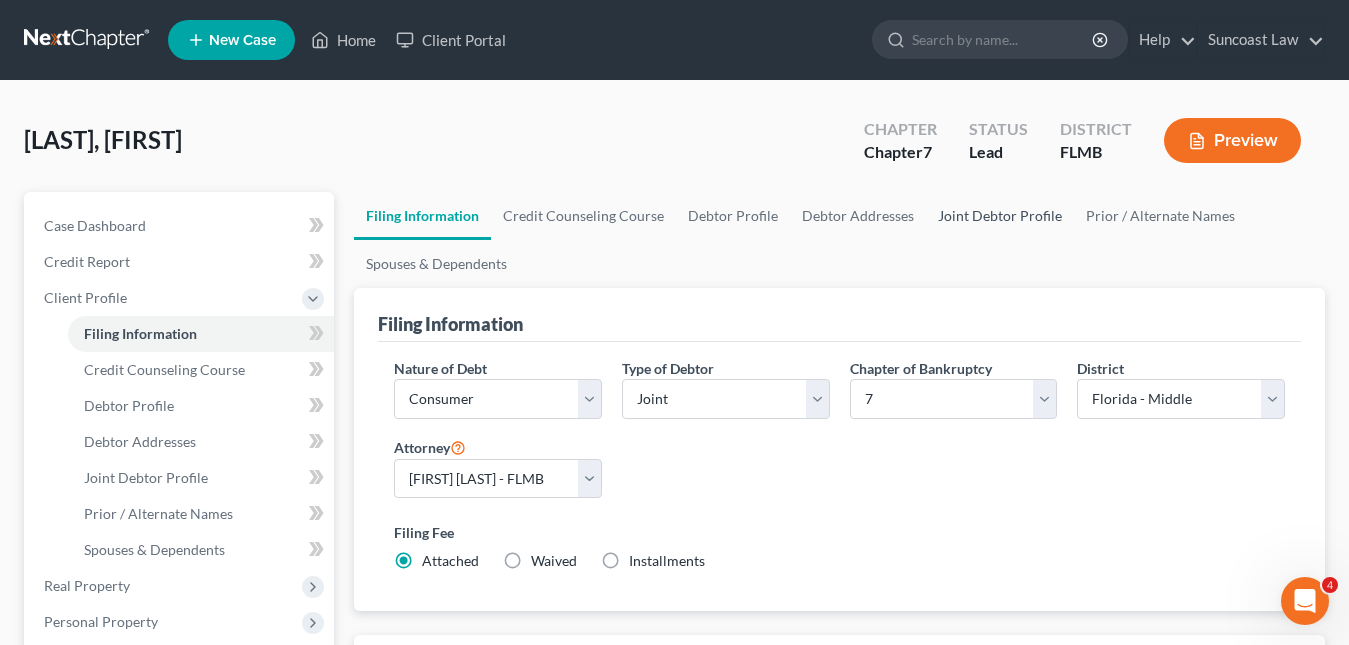 click on "Joint Debtor Profile" at bounding box center (1000, 216) 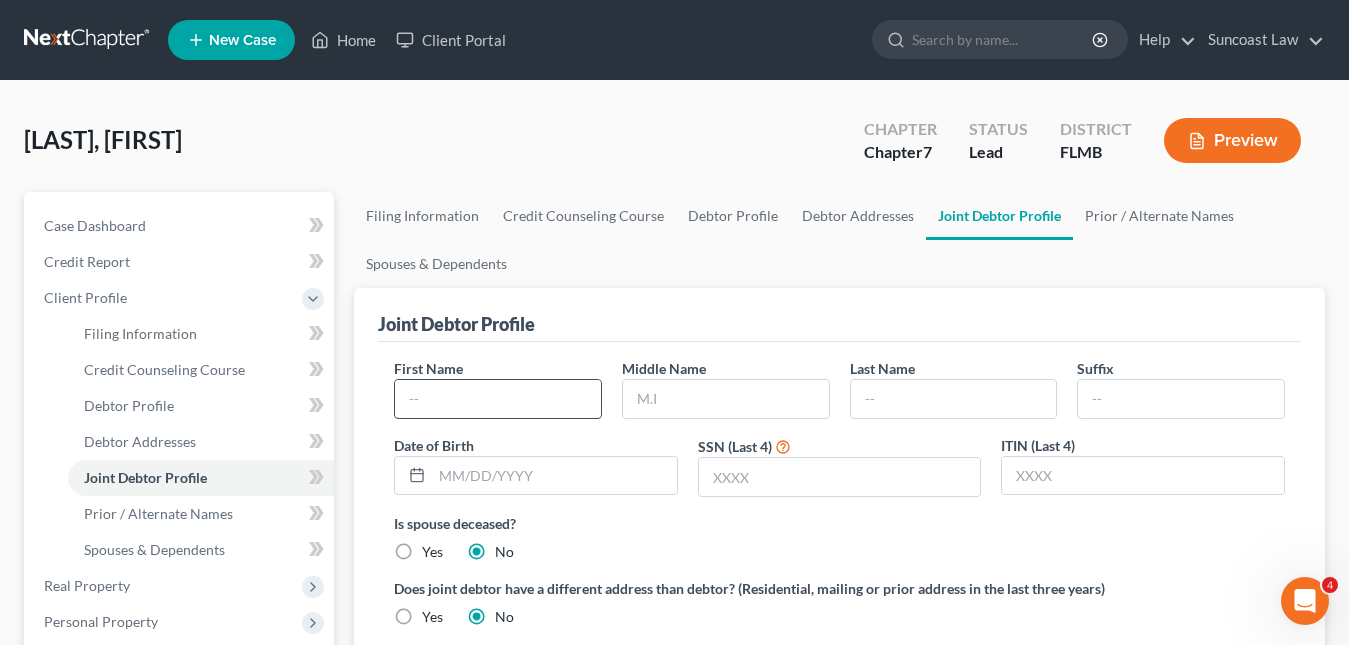 click at bounding box center [498, 399] 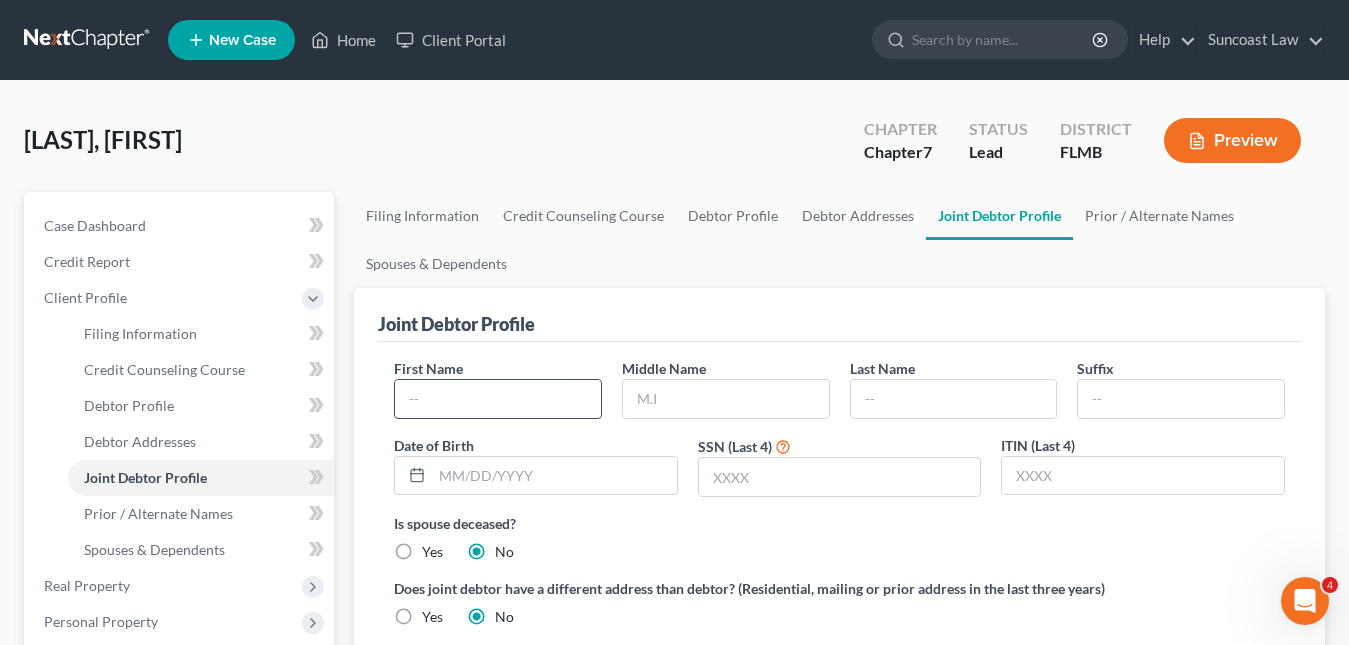 paste on "[FIRST] [LAST]" 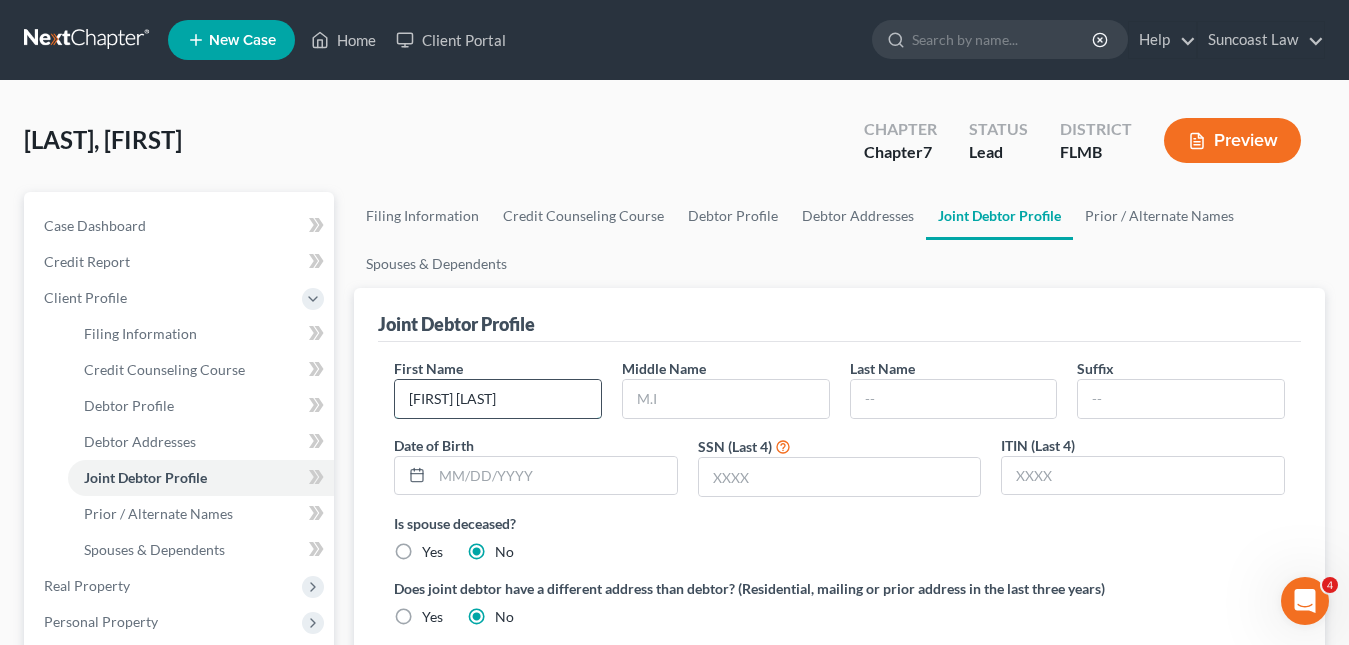 drag, startPoint x: 453, startPoint y: 399, endPoint x: 492, endPoint y: 402, distance: 39.115215 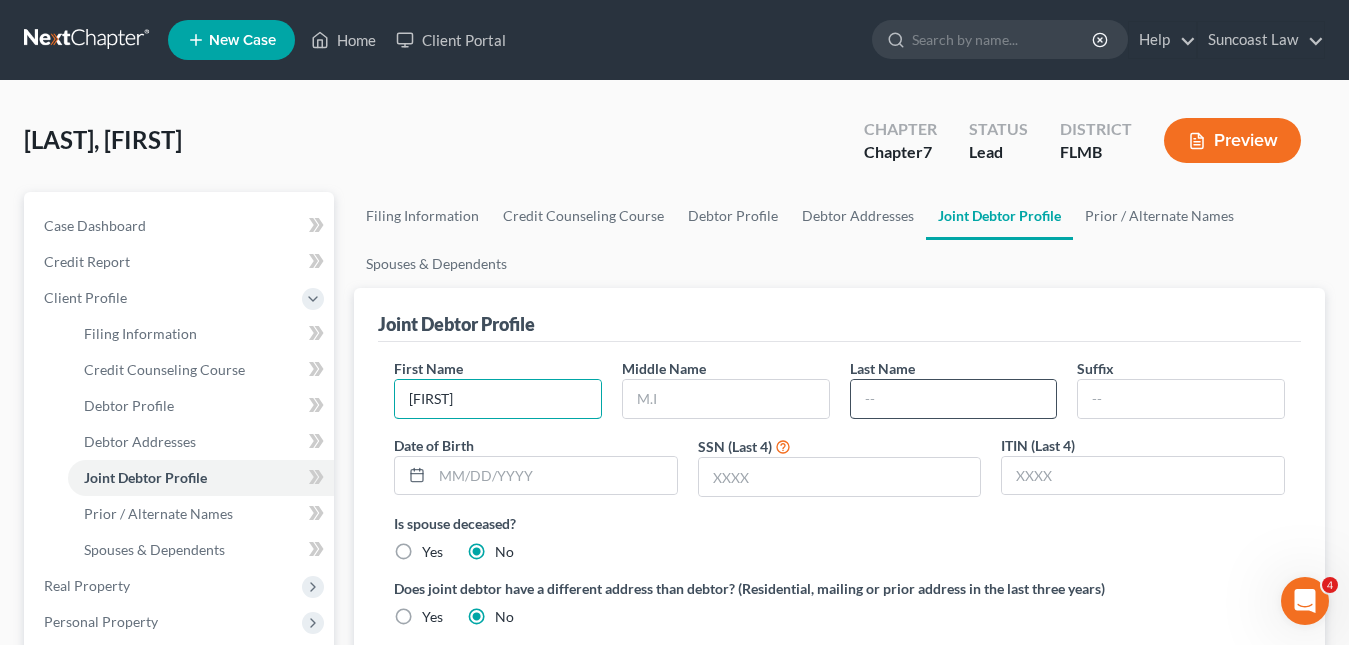 type on "[FIRST]" 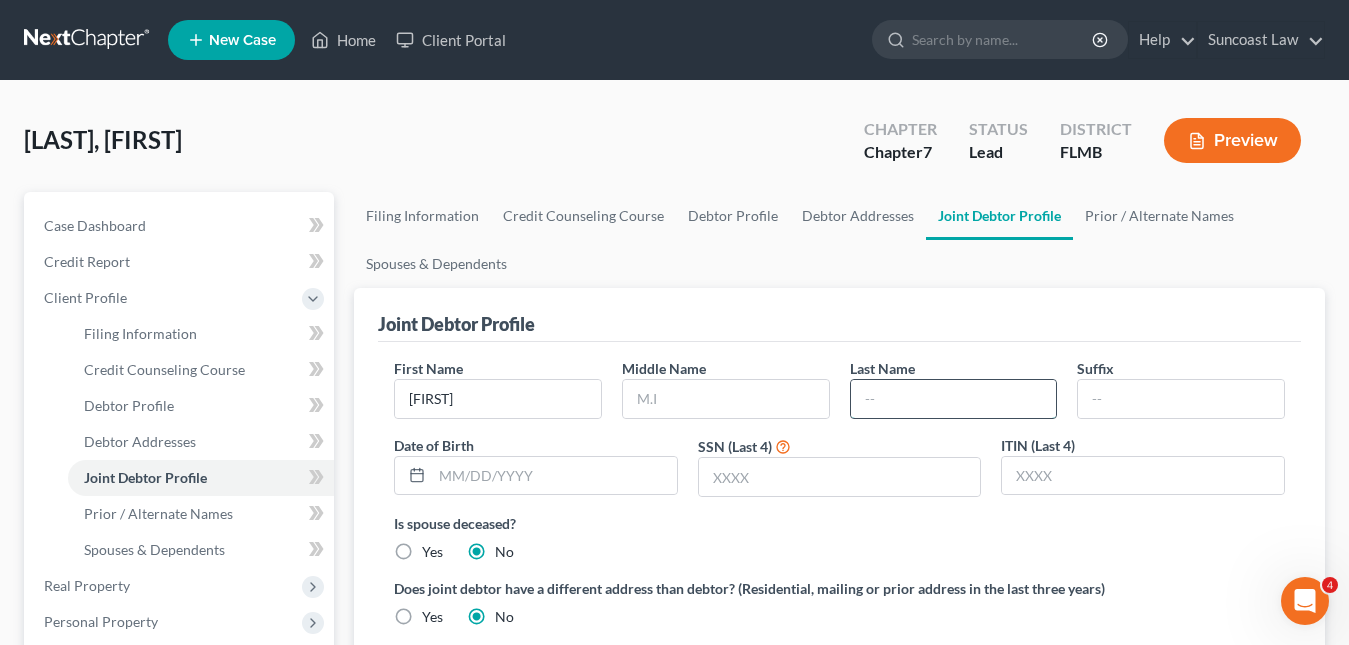 click at bounding box center (954, 399) 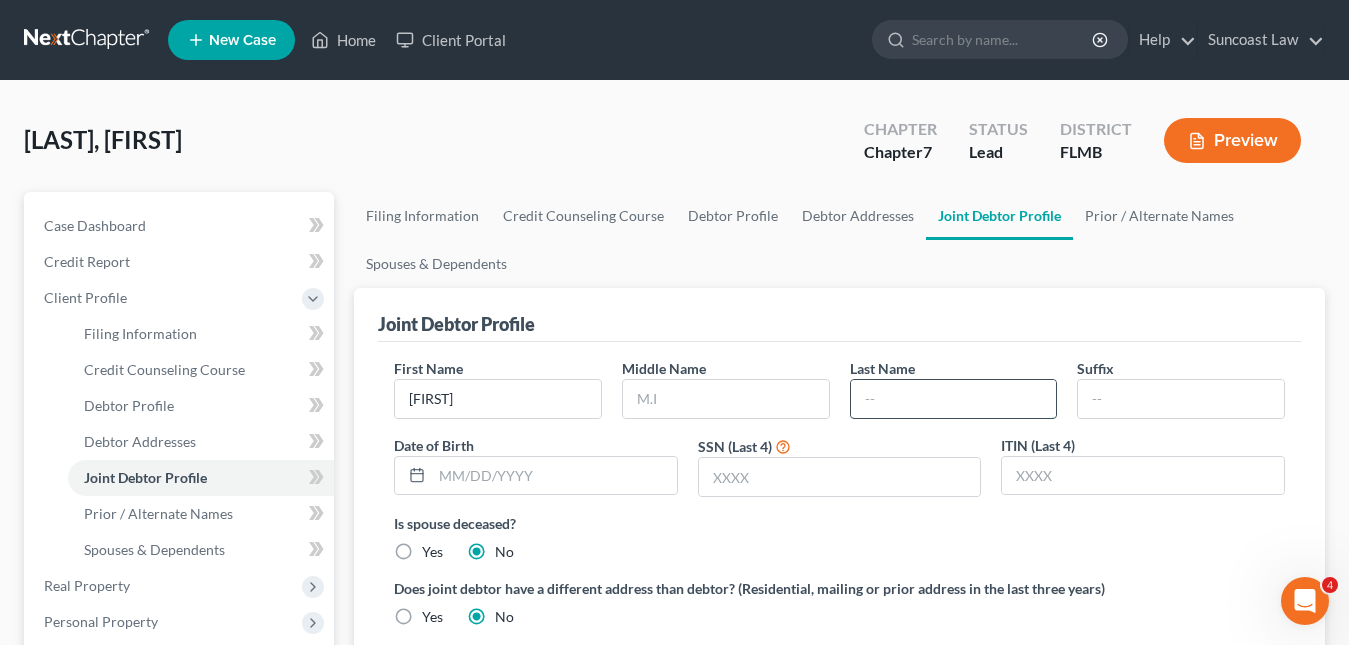 paste on "[LAST]" 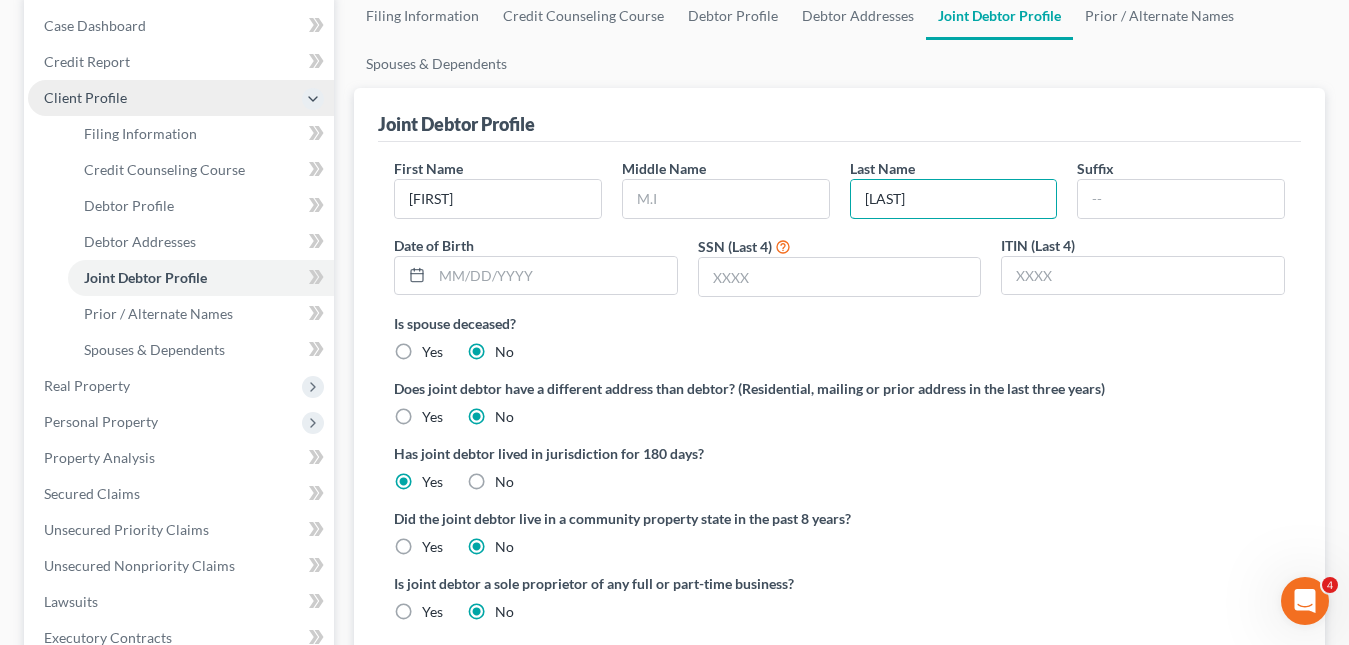 scroll, scrollTop: 0, scrollLeft: 0, axis: both 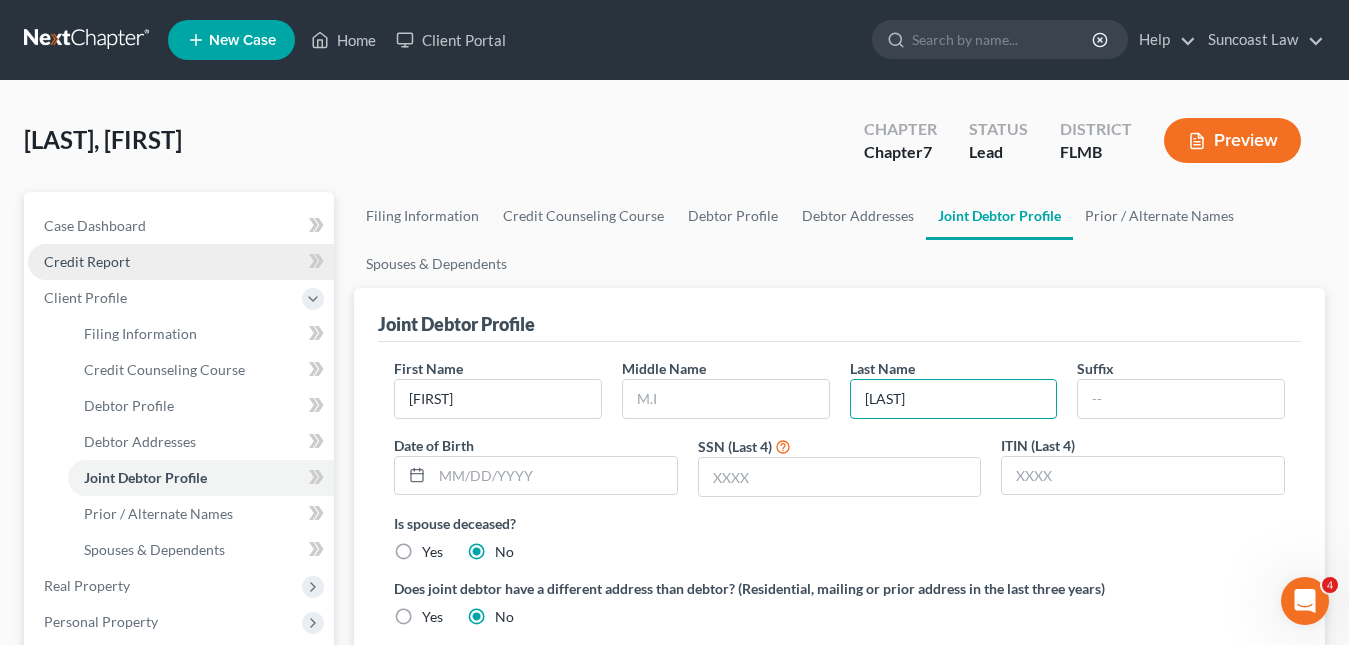type on "[LAST]" 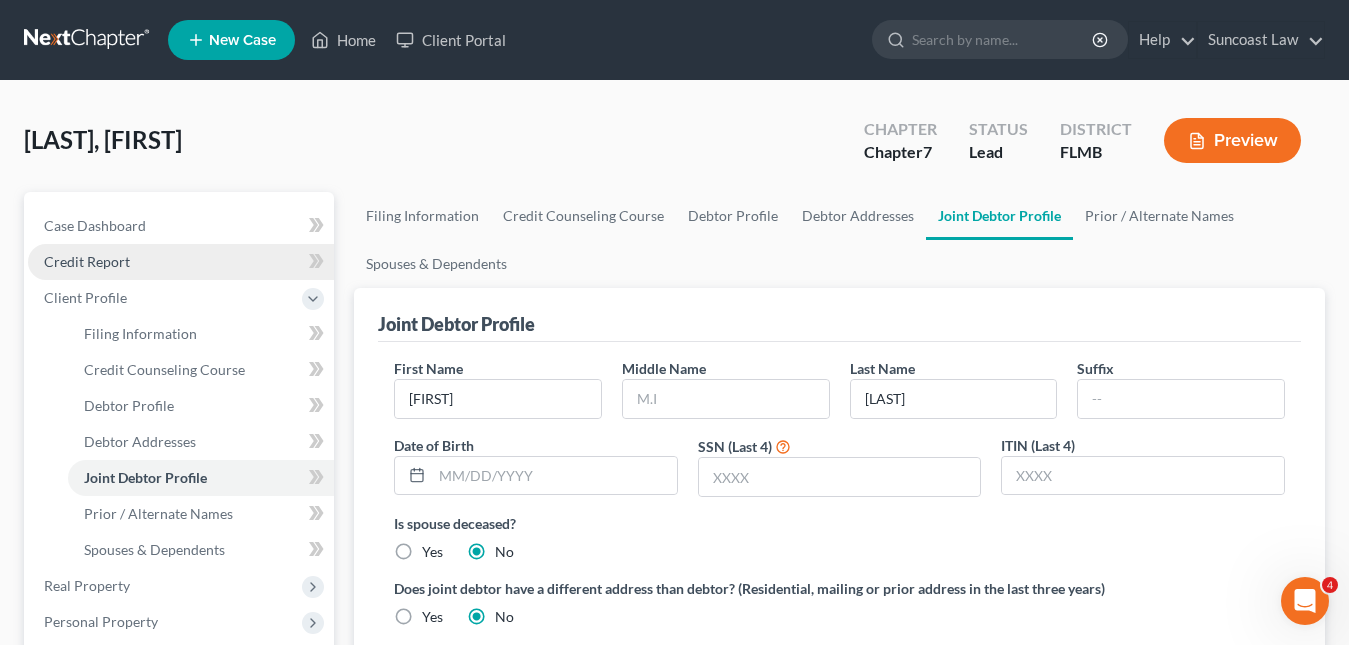 click on "Credit Report" at bounding box center (87, 261) 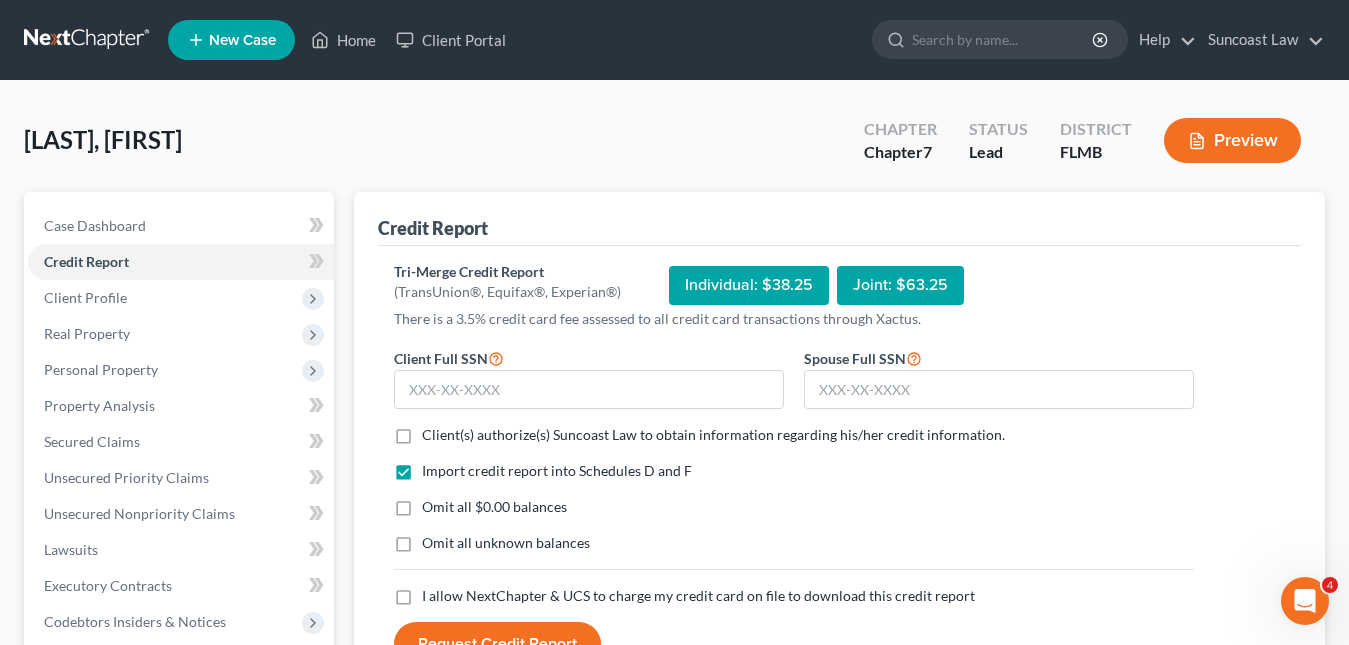 scroll, scrollTop: 200, scrollLeft: 0, axis: vertical 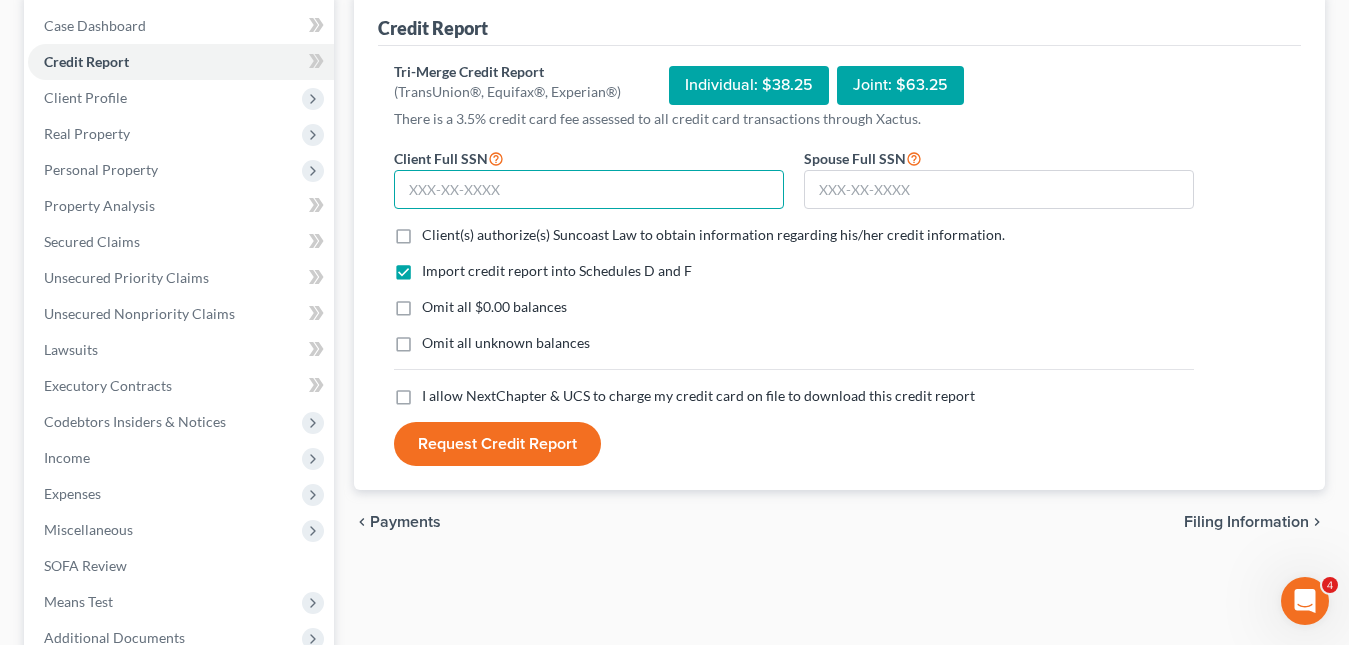 click at bounding box center [589, 190] 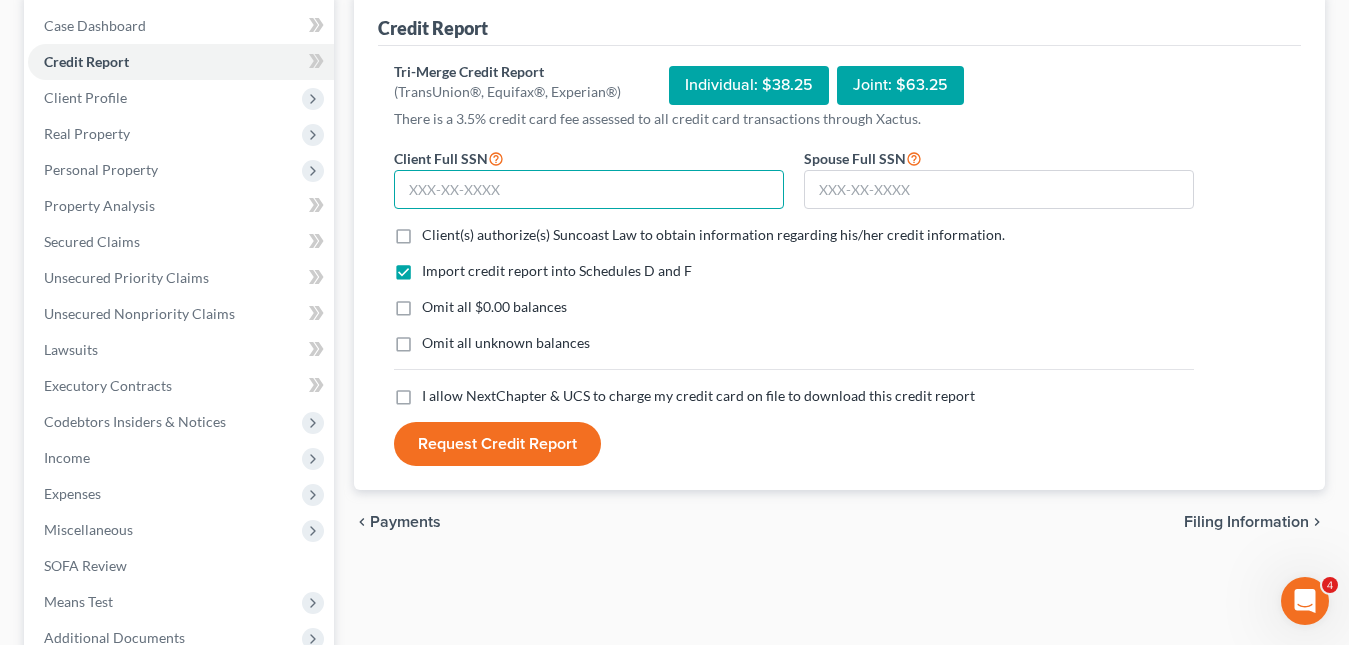paste on "[PHONE]" 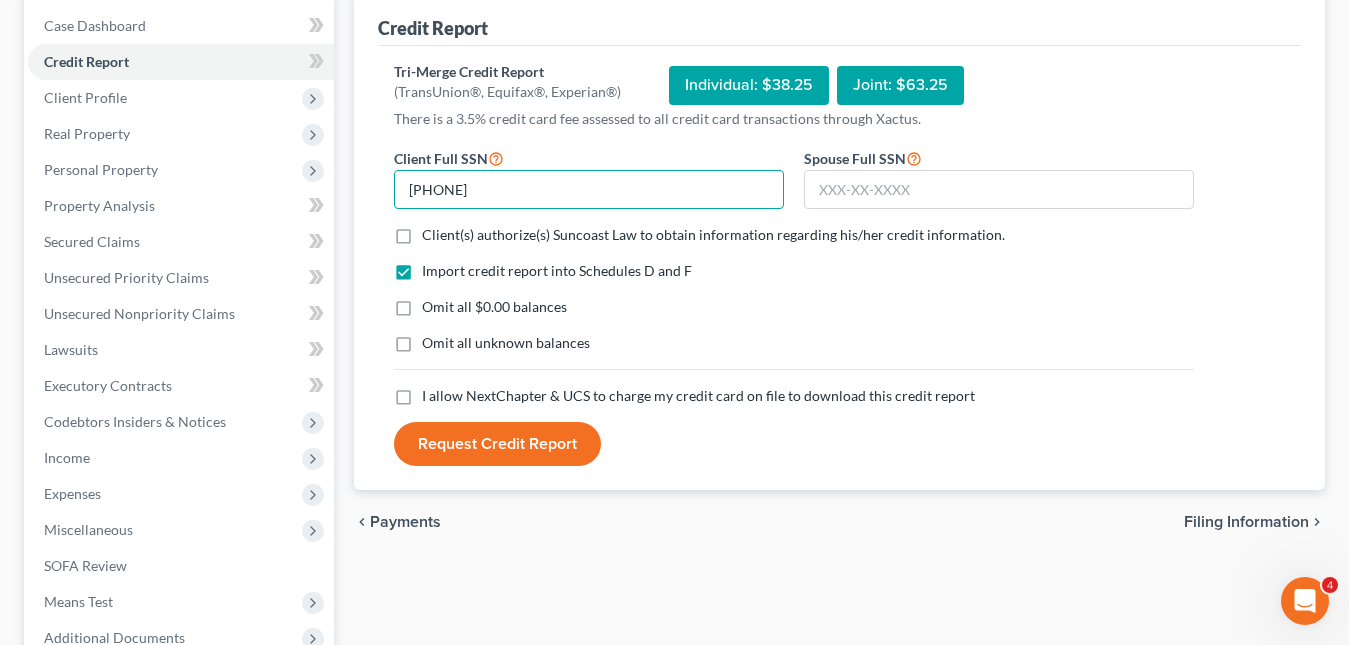 type on "[PHONE]" 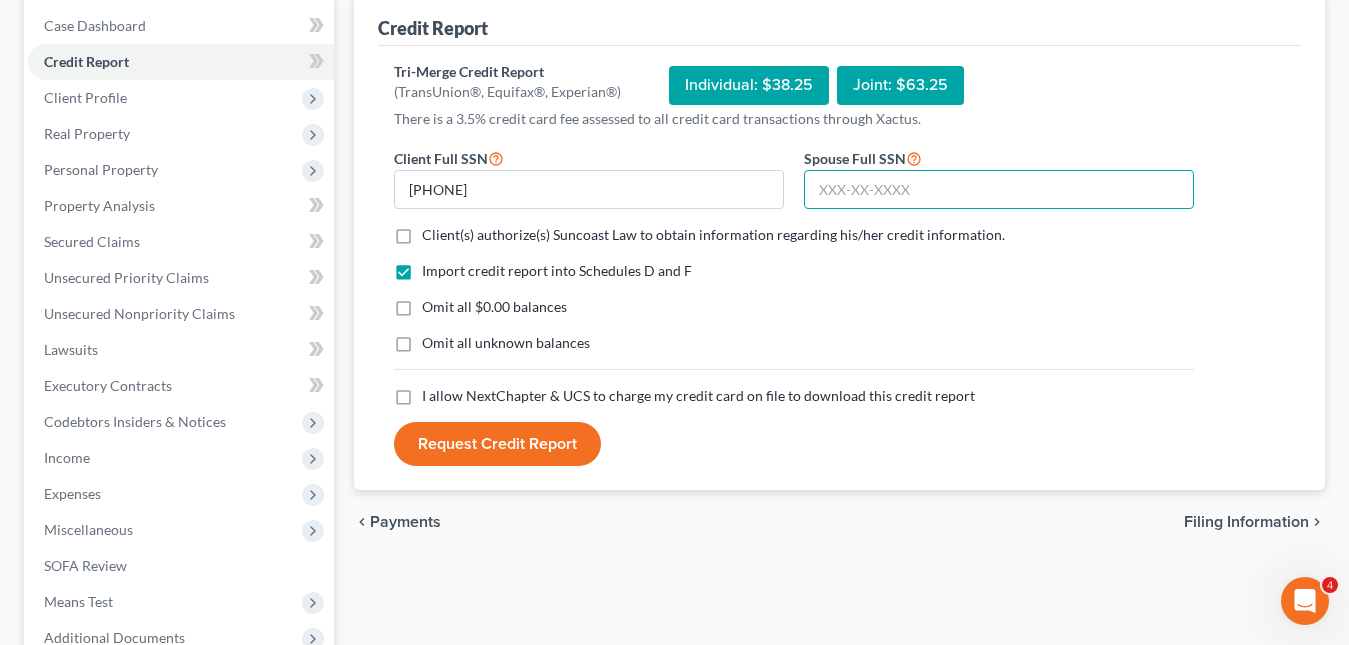 click at bounding box center [999, 190] 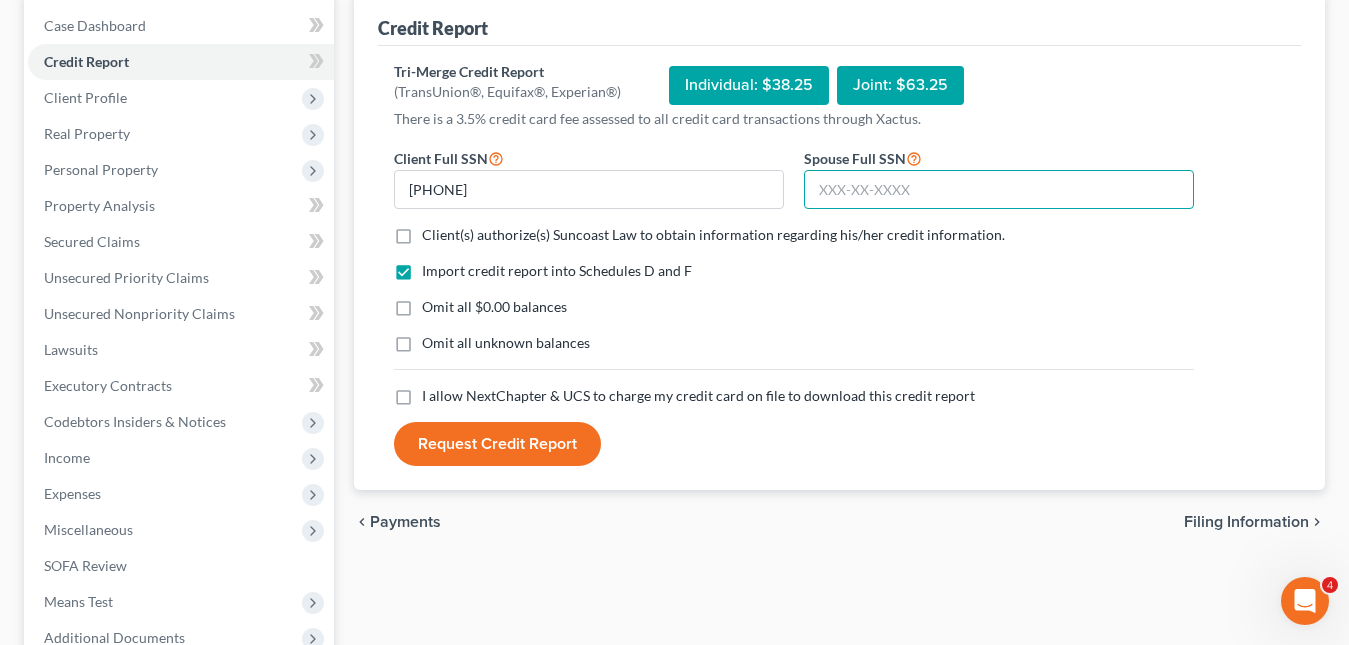 paste on "[PHONE]" 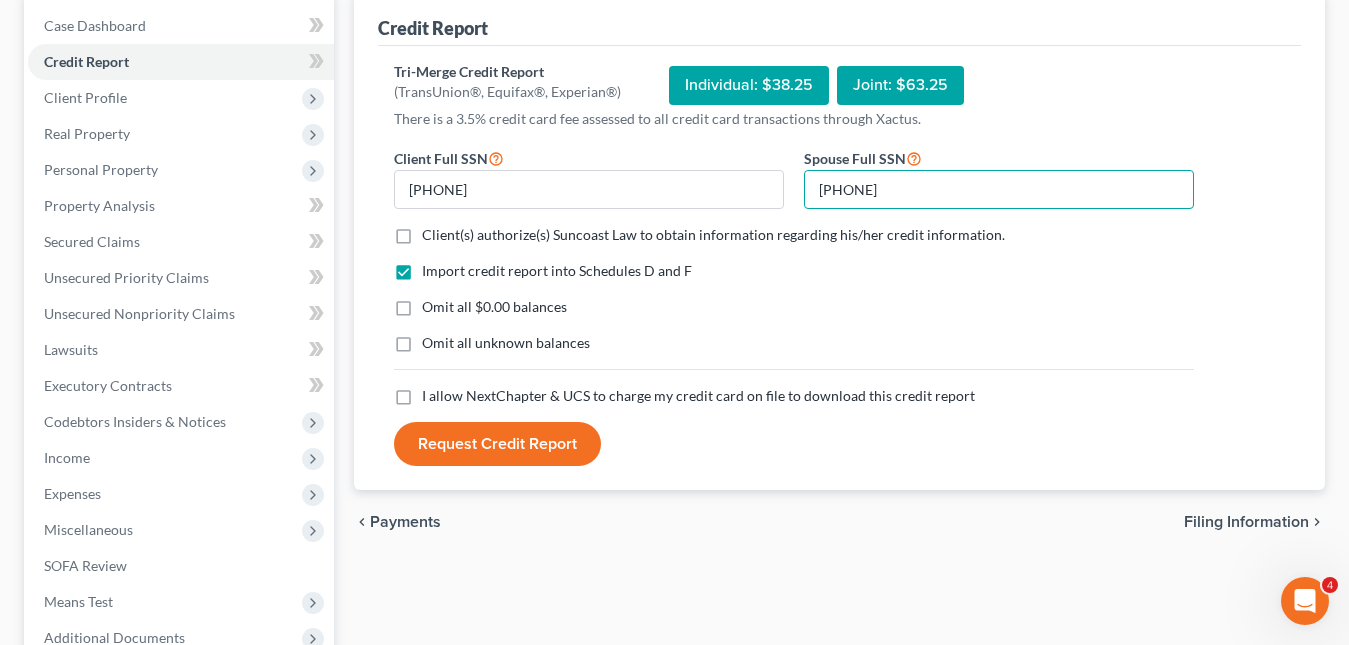 type on "[PHONE]" 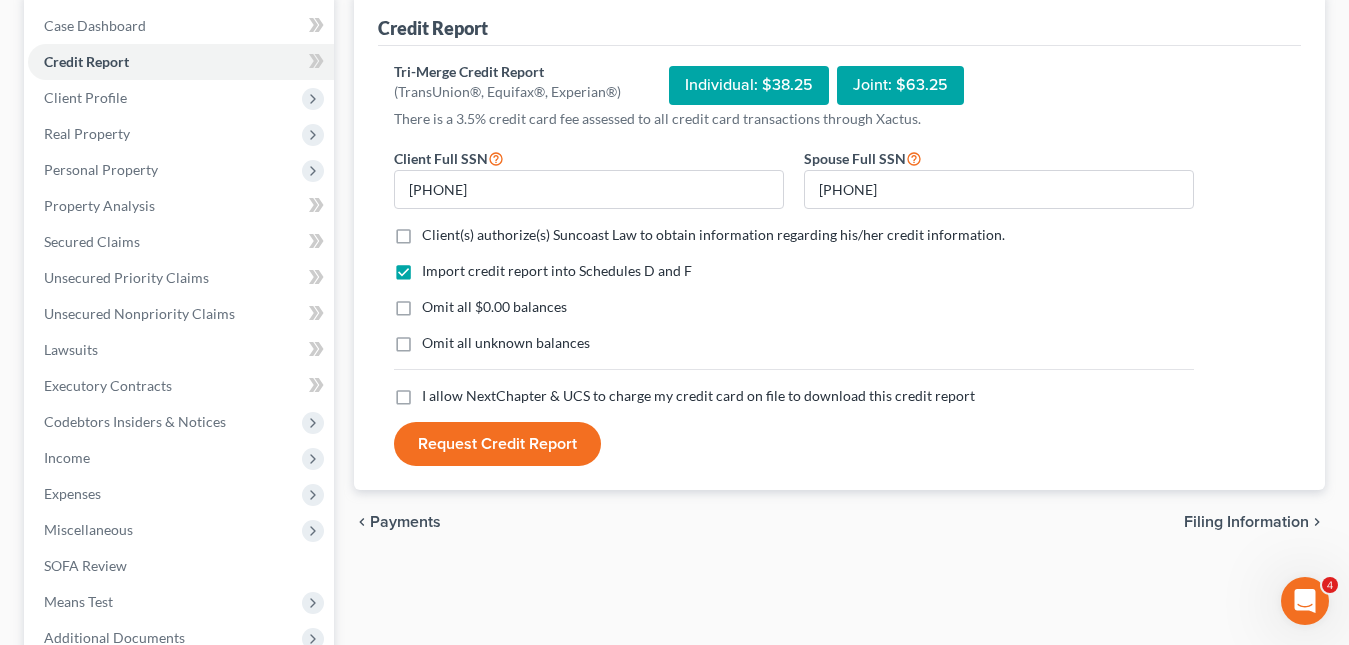 click on "Client(s) authorize(s) Suncoast Law to obtain information regarding his/her credit information.
*" at bounding box center (713, 235) 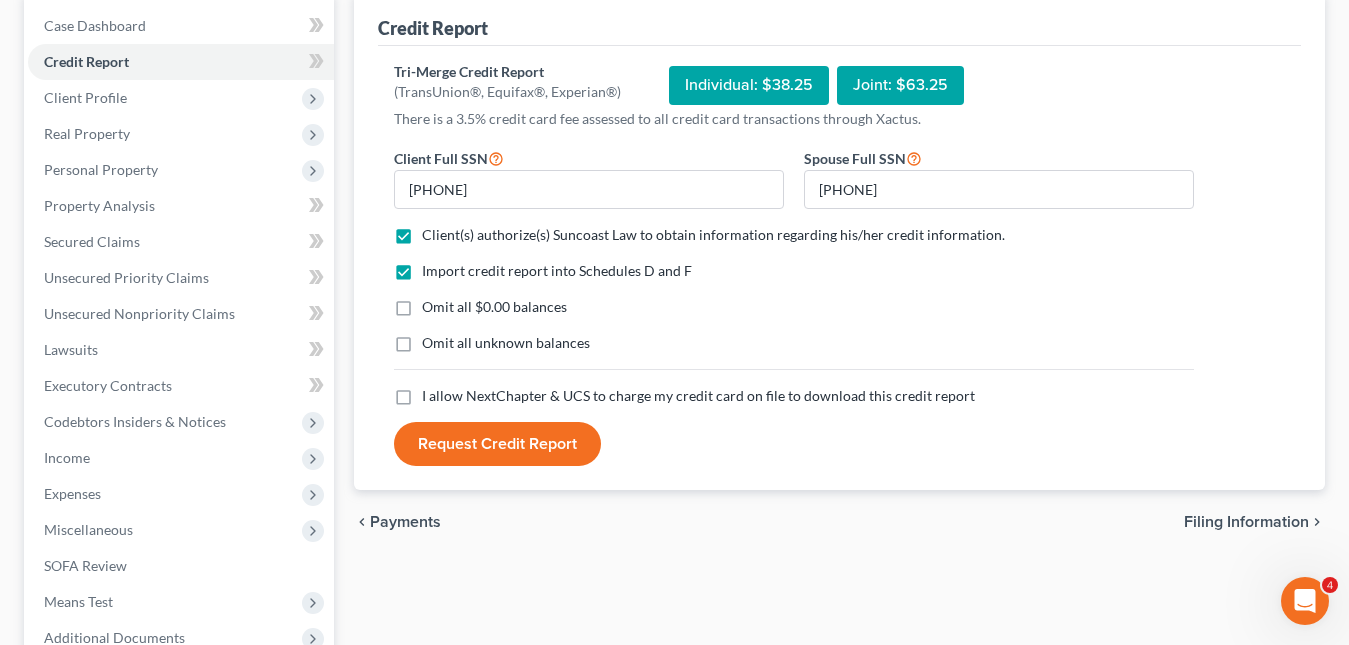 click on "I allow NextChapter & UCS to charge my credit card on file to download this credit report
*" at bounding box center [698, 396] 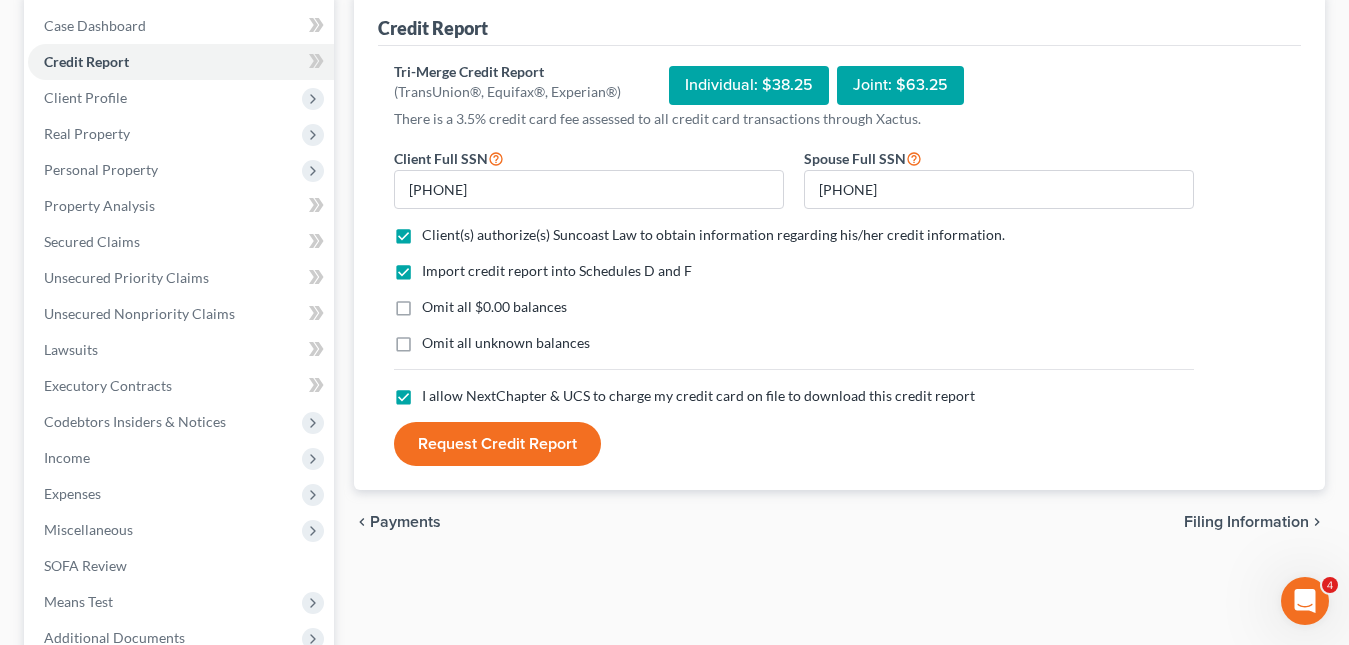 drag, startPoint x: 477, startPoint y: 447, endPoint x: 490, endPoint y: 420, distance: 29.966648 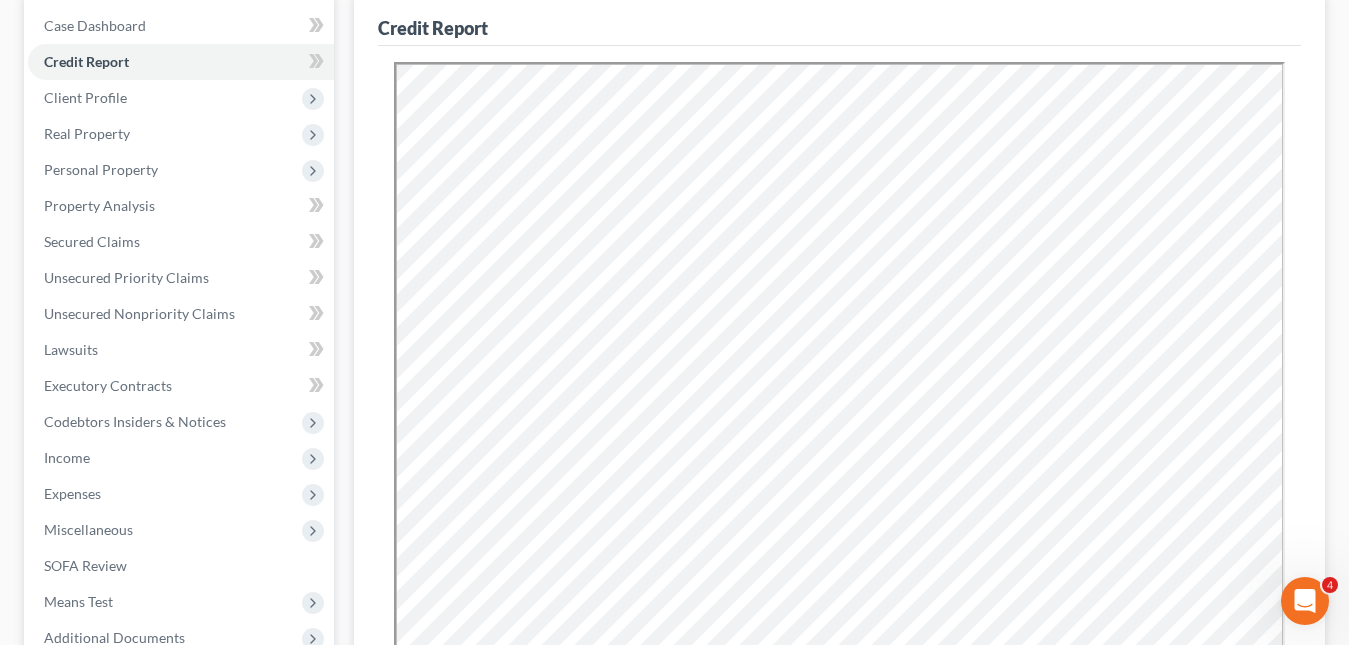 scroll, scrollTop: 0, scrollLeft: 0, axis: both 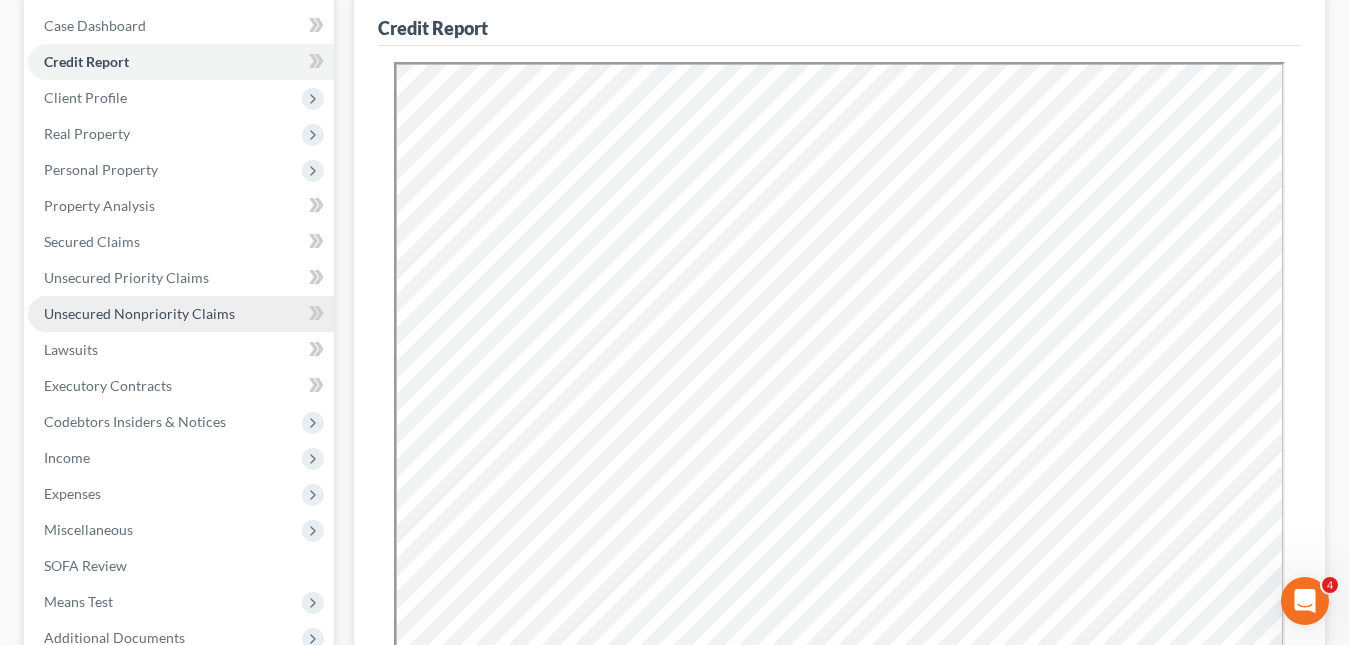click on "Unsecured Nonpriority Claims" at bounding box center [139, 313] 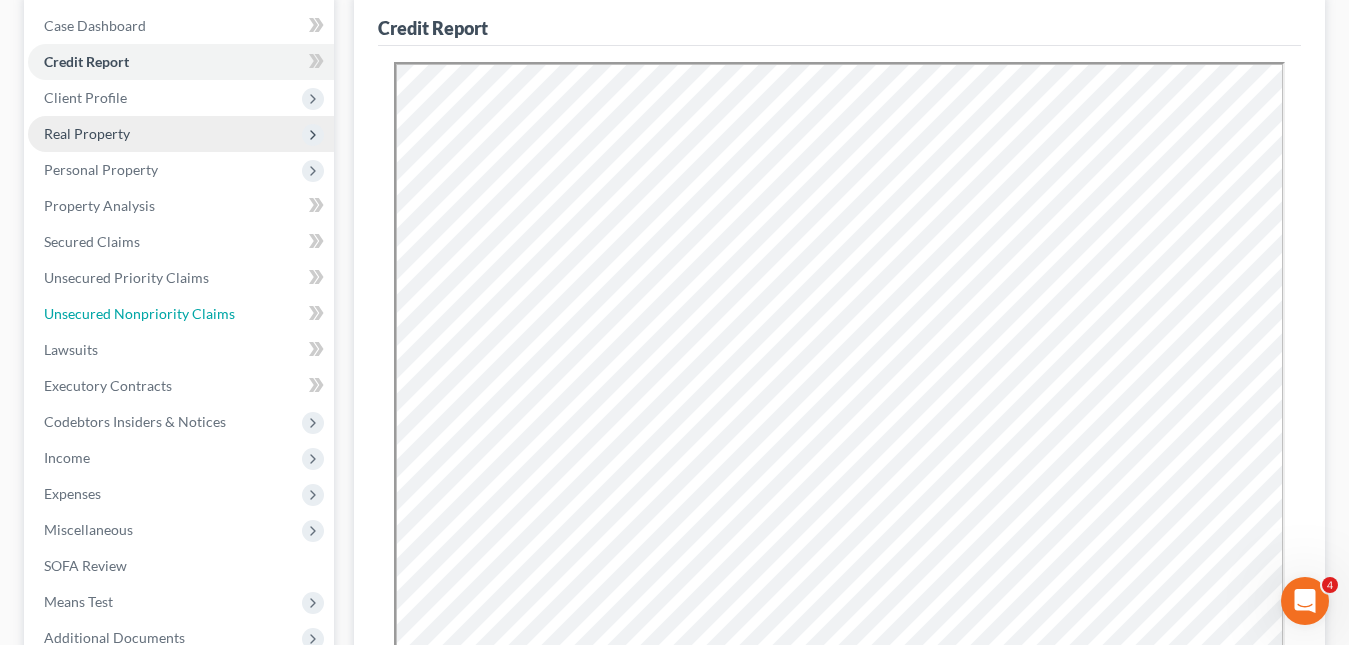 scroll, scrollTop: 0, scrollLeft: 0, axis: both 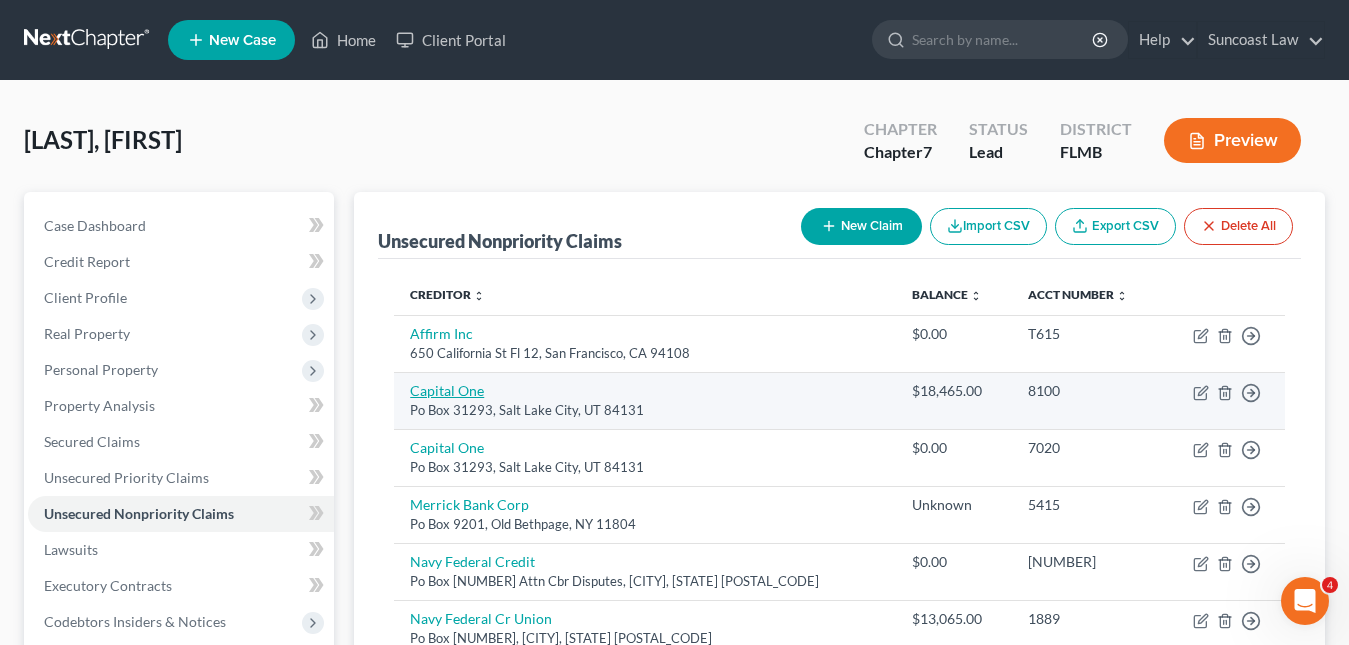 click on "Capital One" at bounding box center (447, 390) 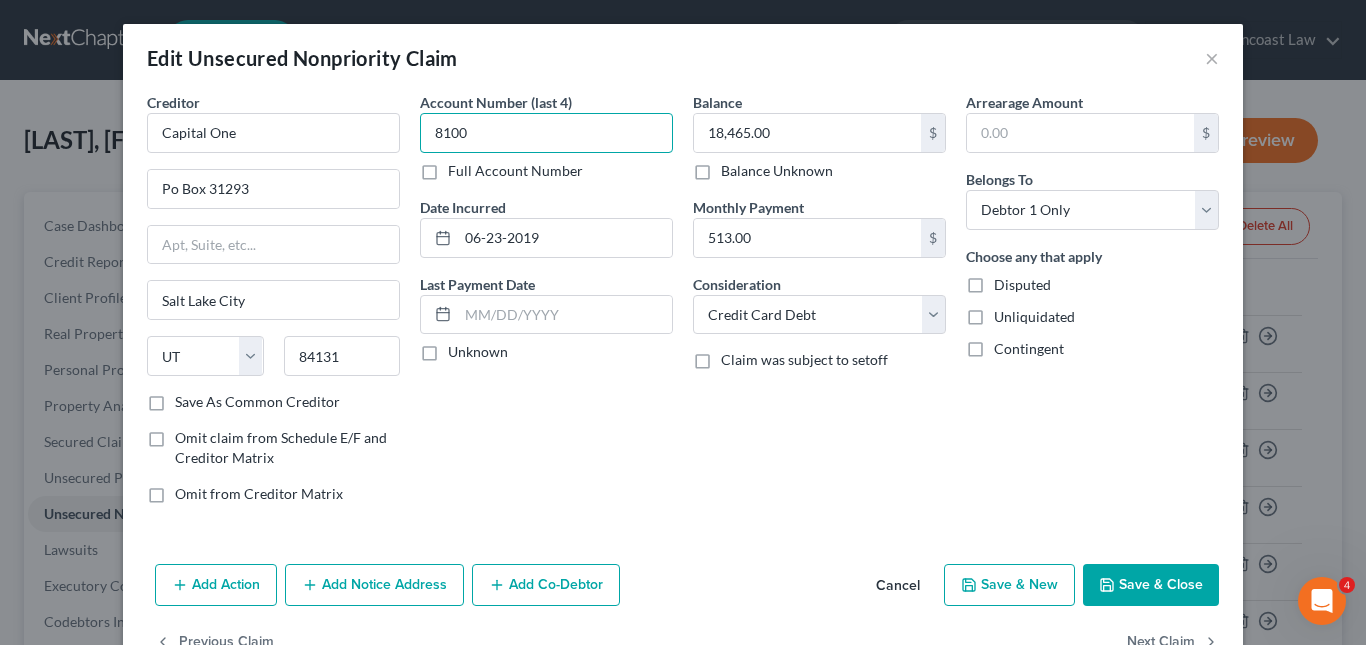 drag, startPoint x: 492, startPoint y: 142, endPoint x: 414, endPoint y: 137, distance: 78.160095 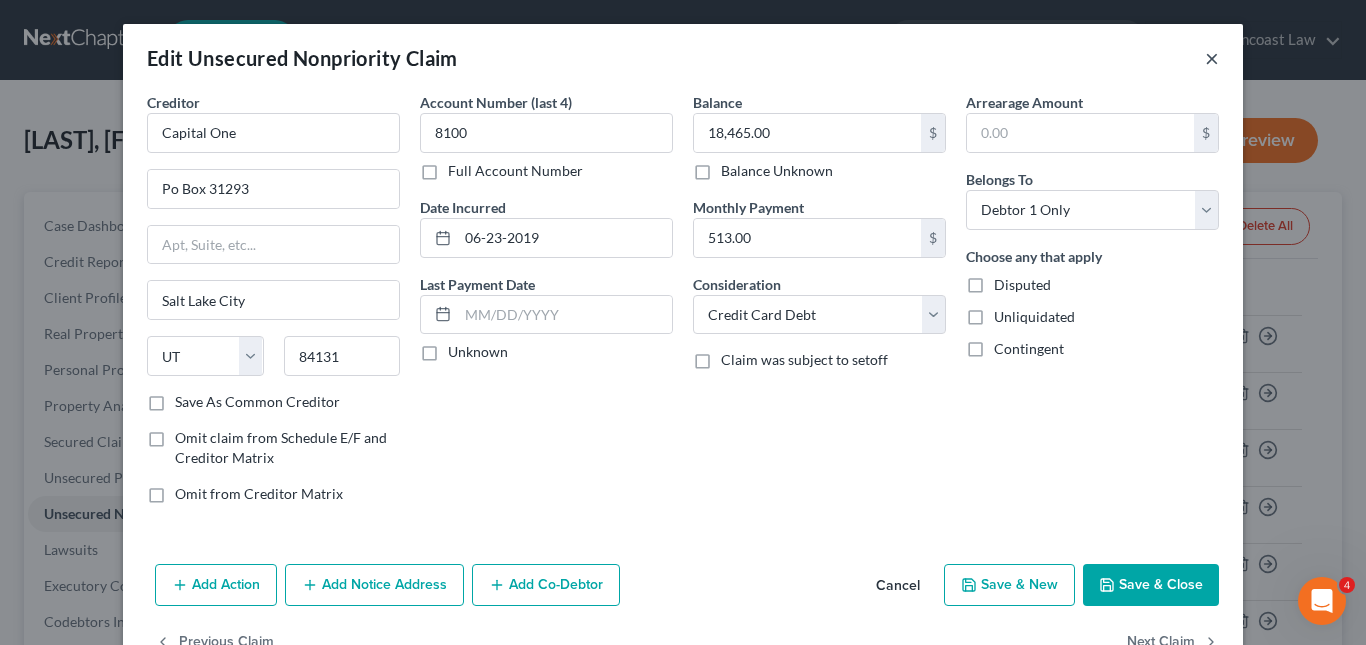 drag, startPoint x: 1202, startPoint y: 55, endPoint x: 1009, endPoint y: 197, distance: 239.6101 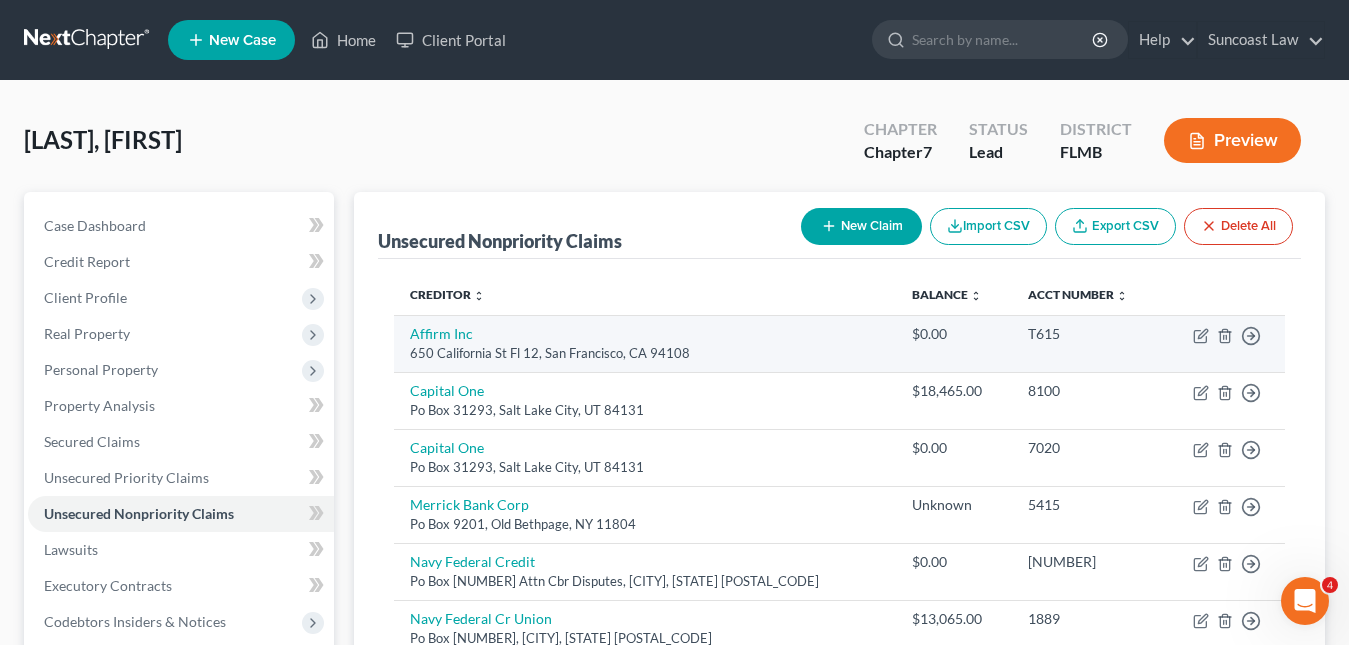 scroll, scrollTop: 100, scrollLeft: 0, axis: vertical 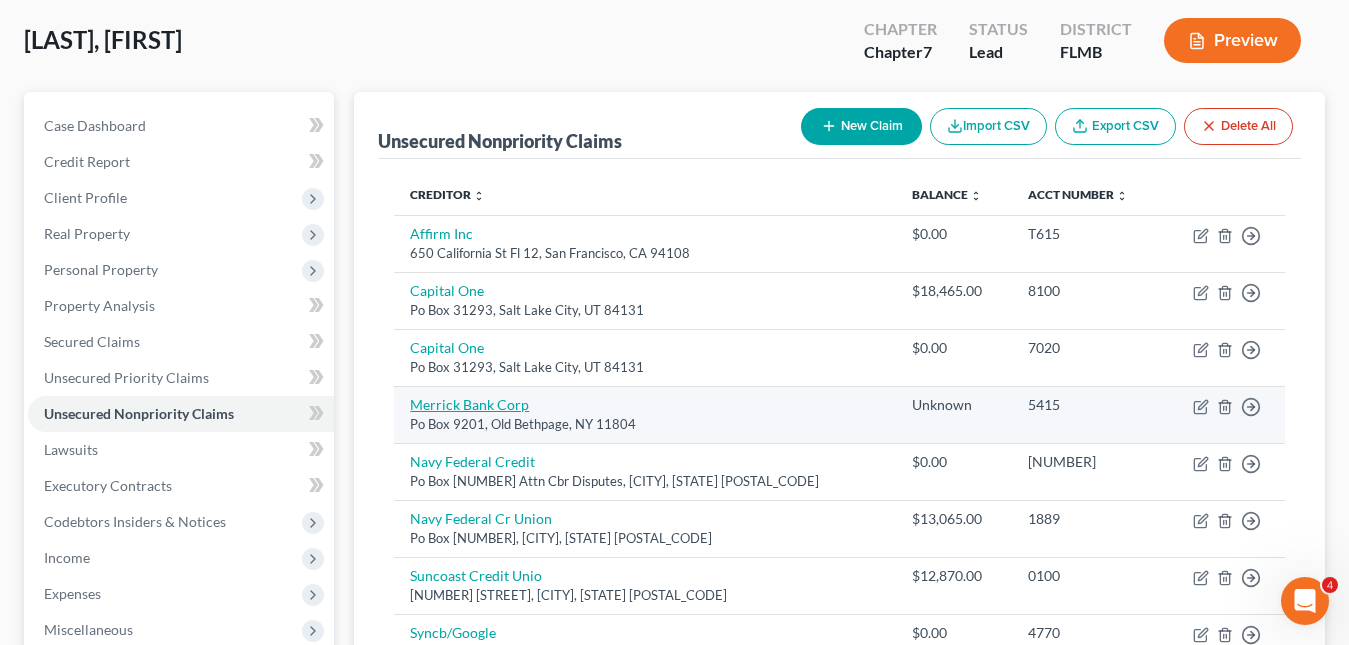 click on "Merrick Bank Corp" at bounding box center [469, 404] 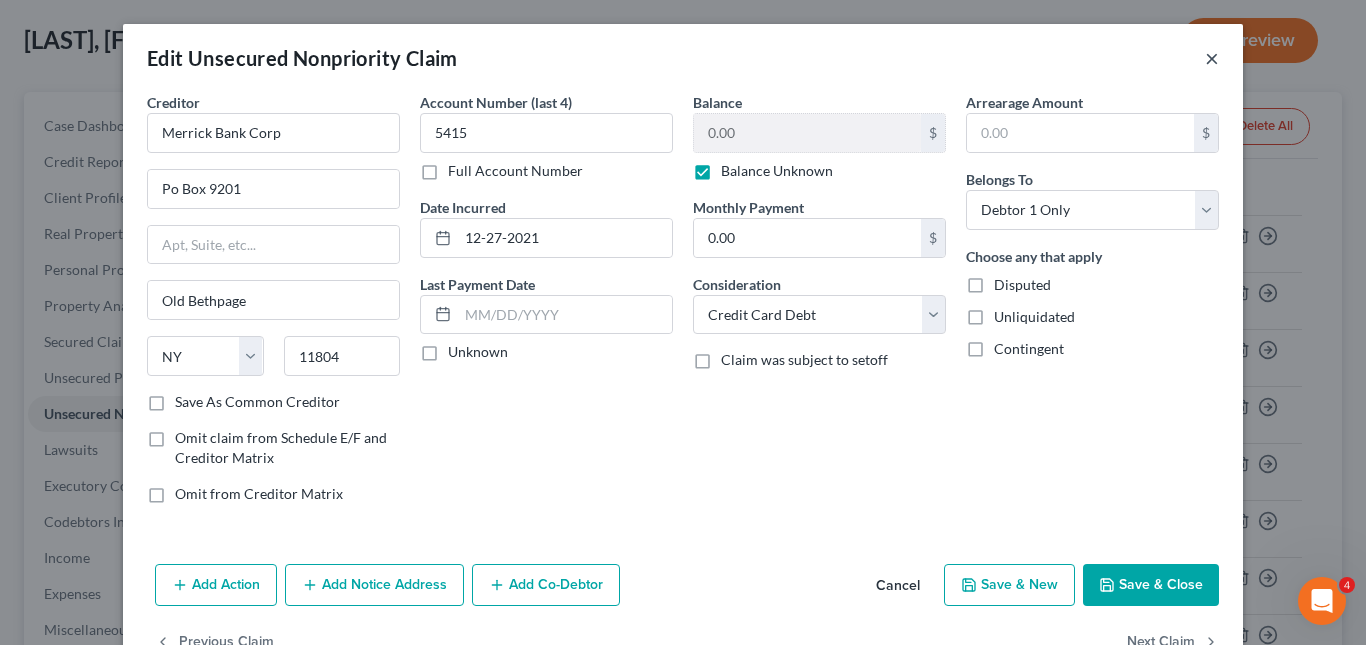 click on "×" at bounding box center (1212, 58) 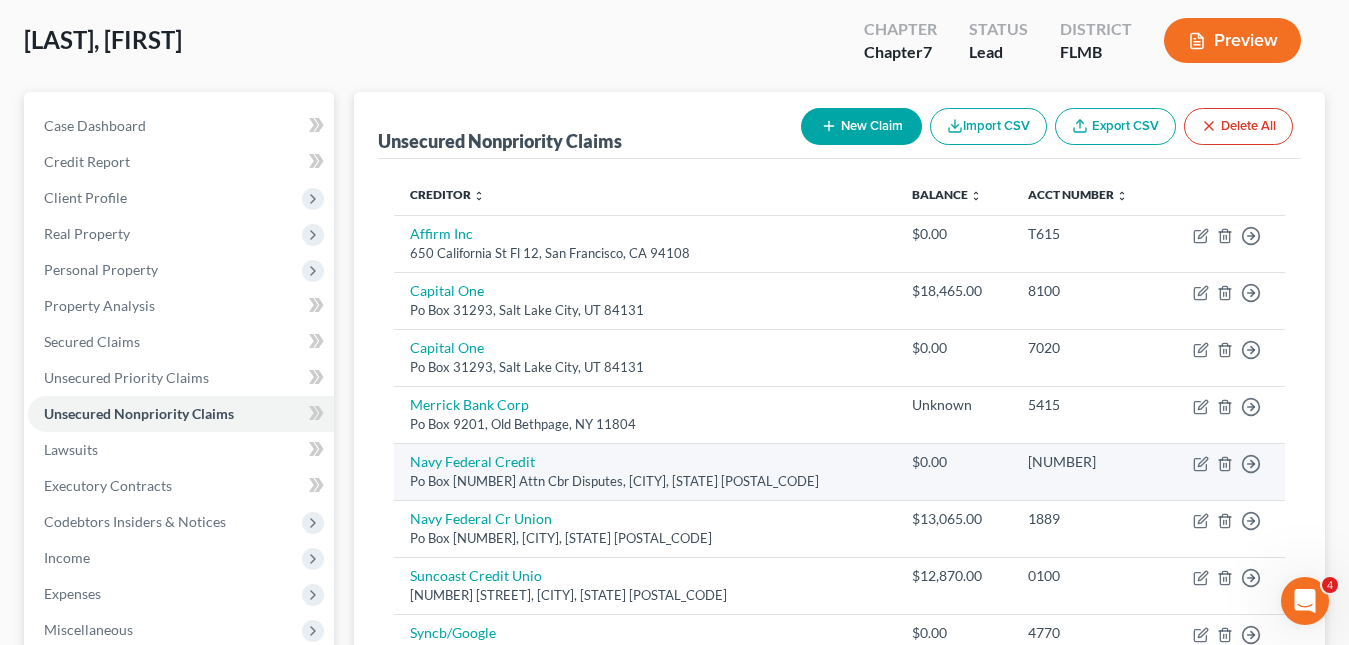 scroll, scrollTop: 200, scrollLeft: 0, axis: vertical 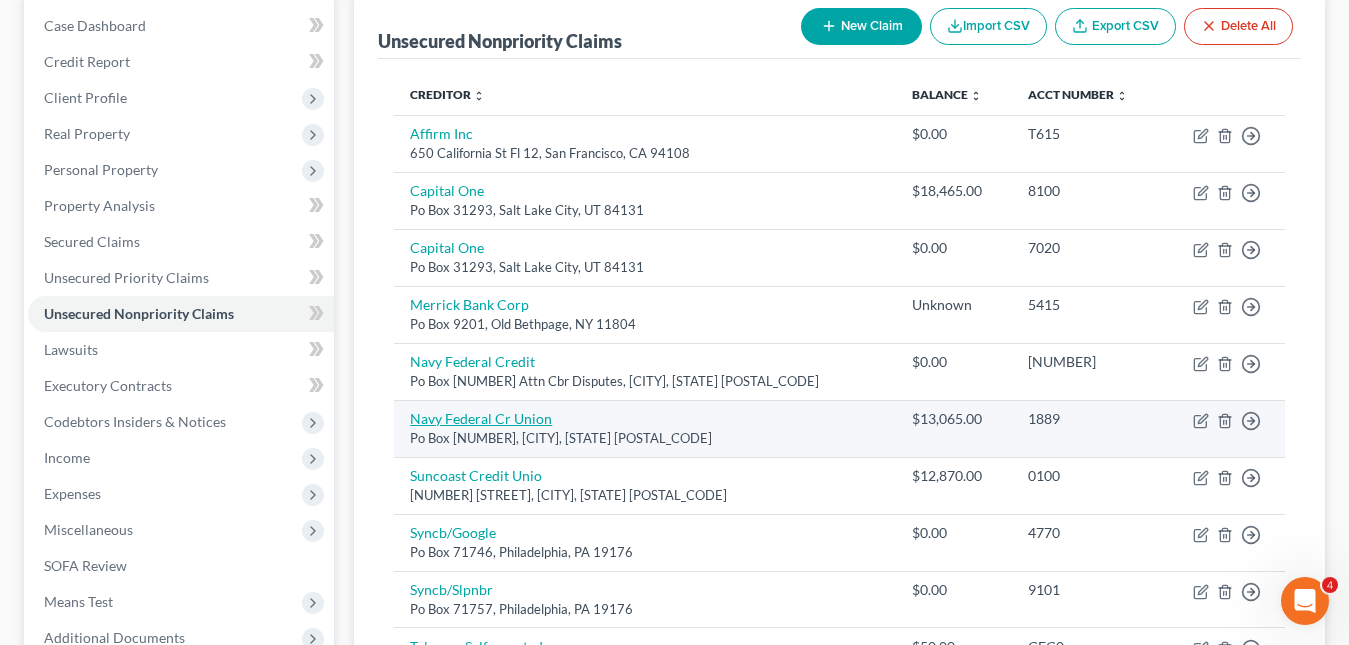 click on "Navy Federal Cr Union" at bounding box center (481, 418) 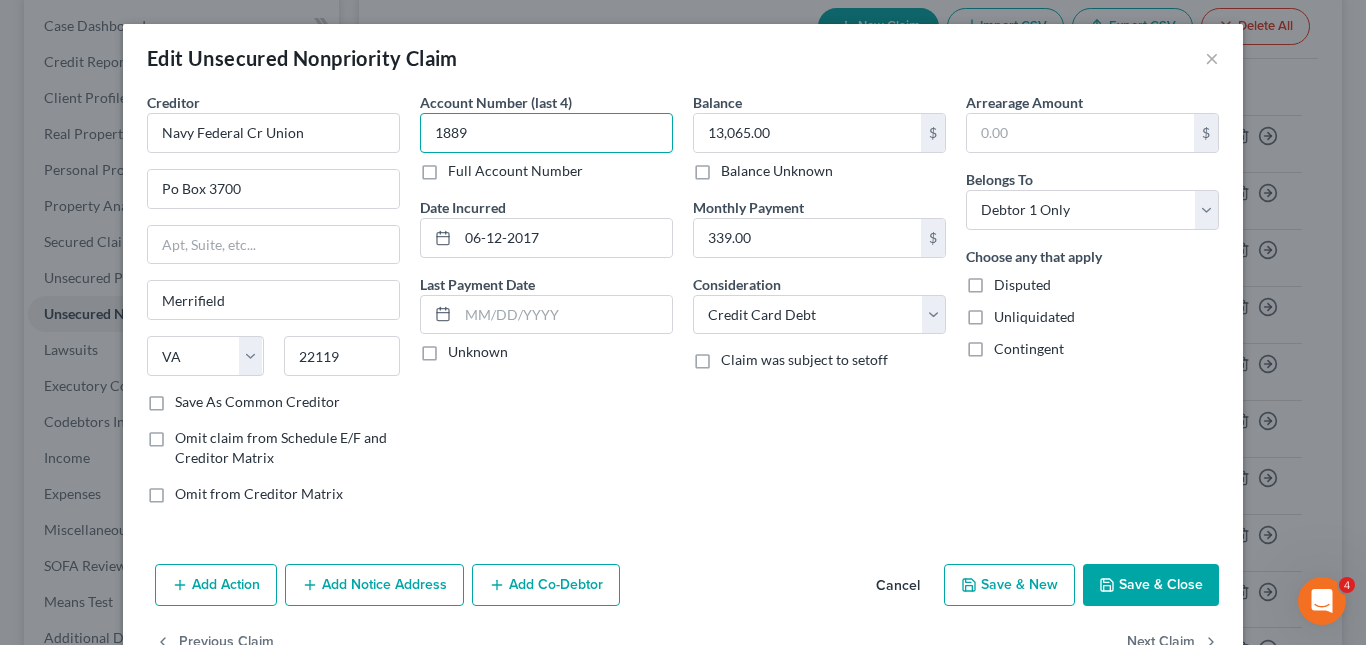 drag, startPoint x: 505, startPoint y: 137, endPoint x: 426, endPoint y: 133, distance: 79.101204 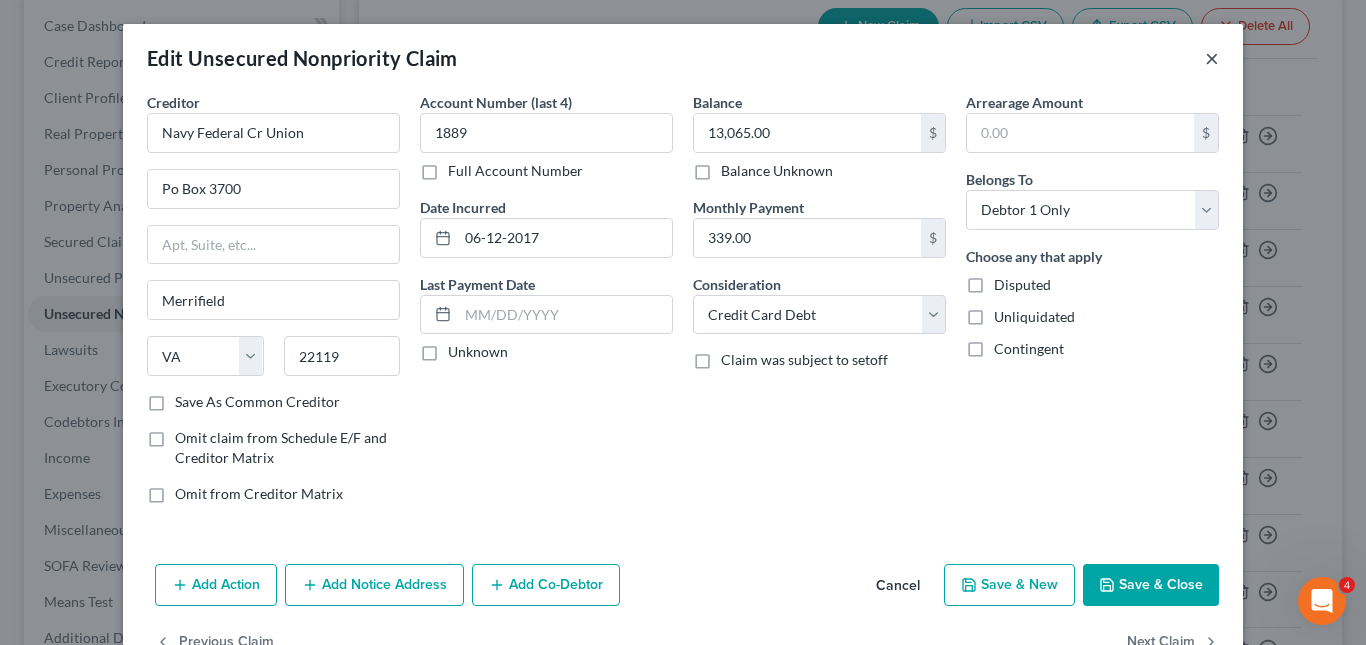 click on "×" at bounding box center (1212, 58) 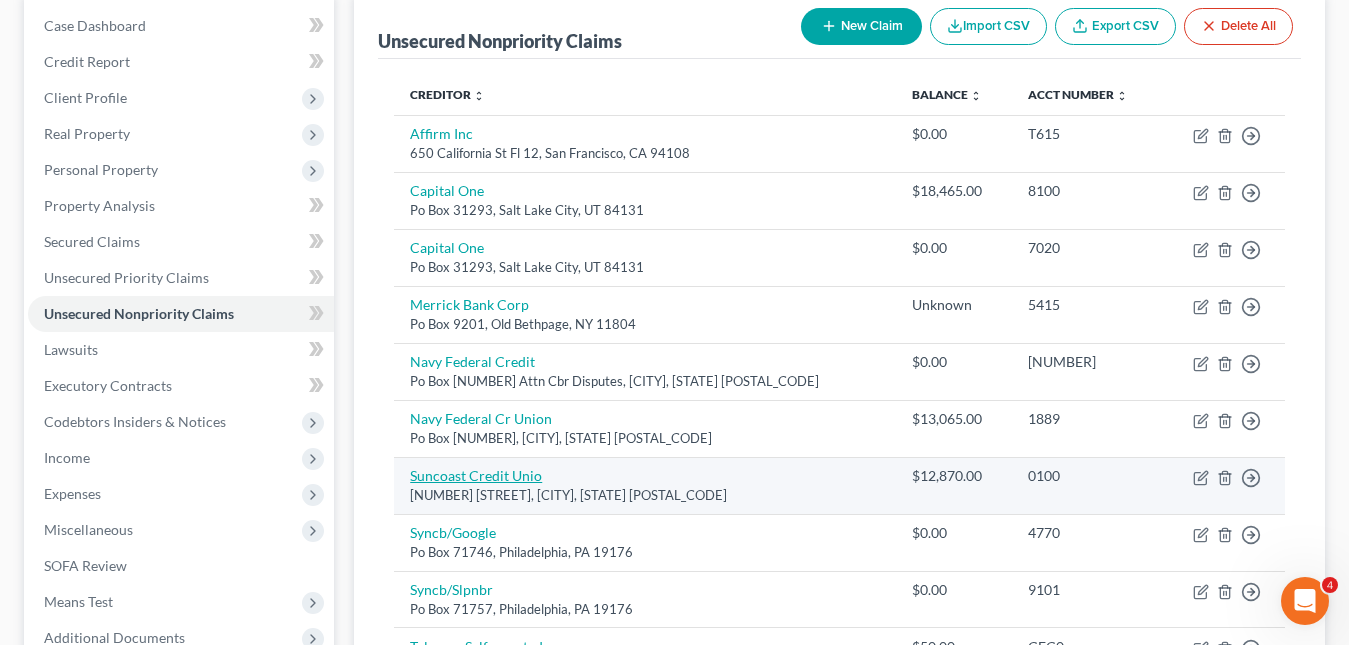 click on "Suncoast Credit Unio" at bounding box center (476, 475) 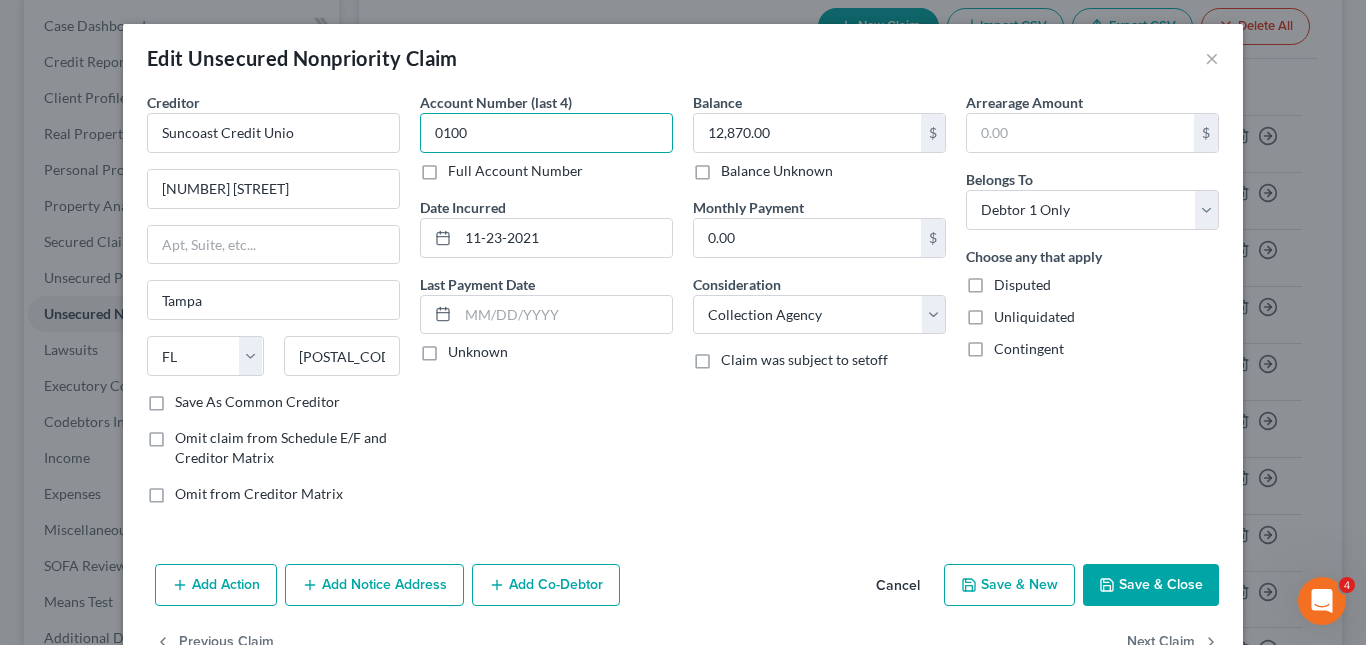 drag, startPoint x: 489, startPoint y: 141, endPoint x: 419, endPoint y: 129, distance: 71.021126 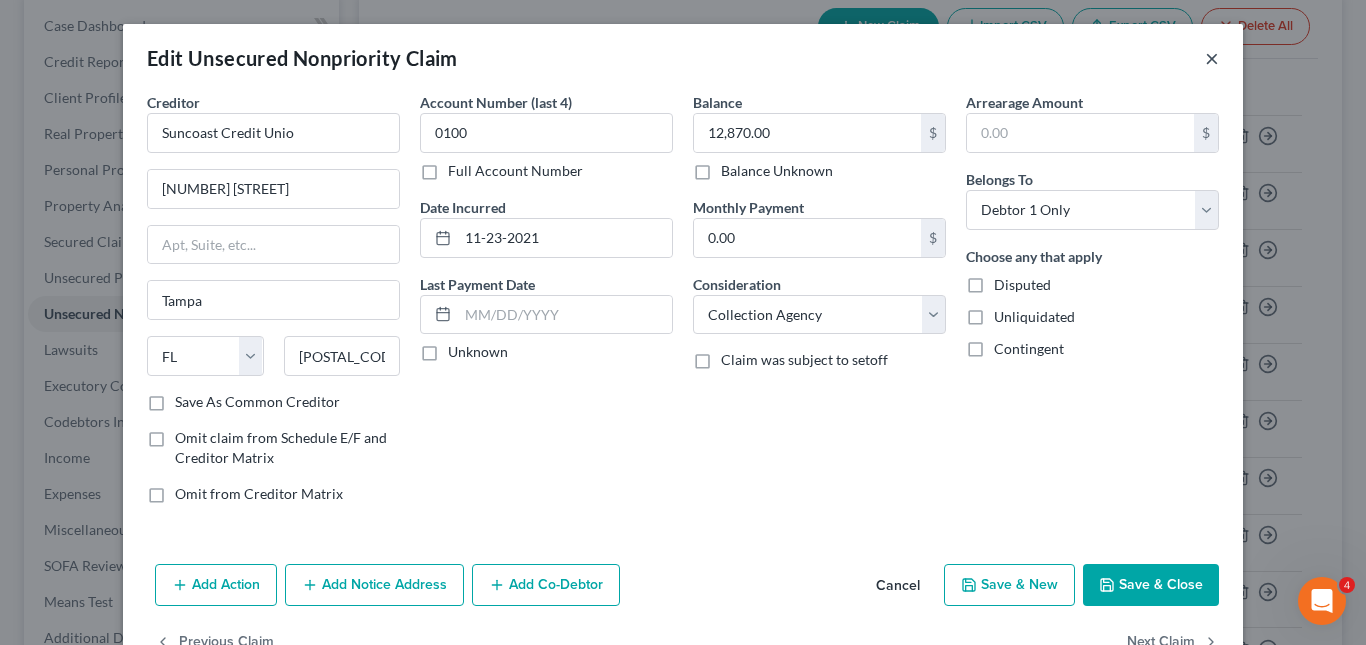 click on "×" at bounding box center [1212, 58] 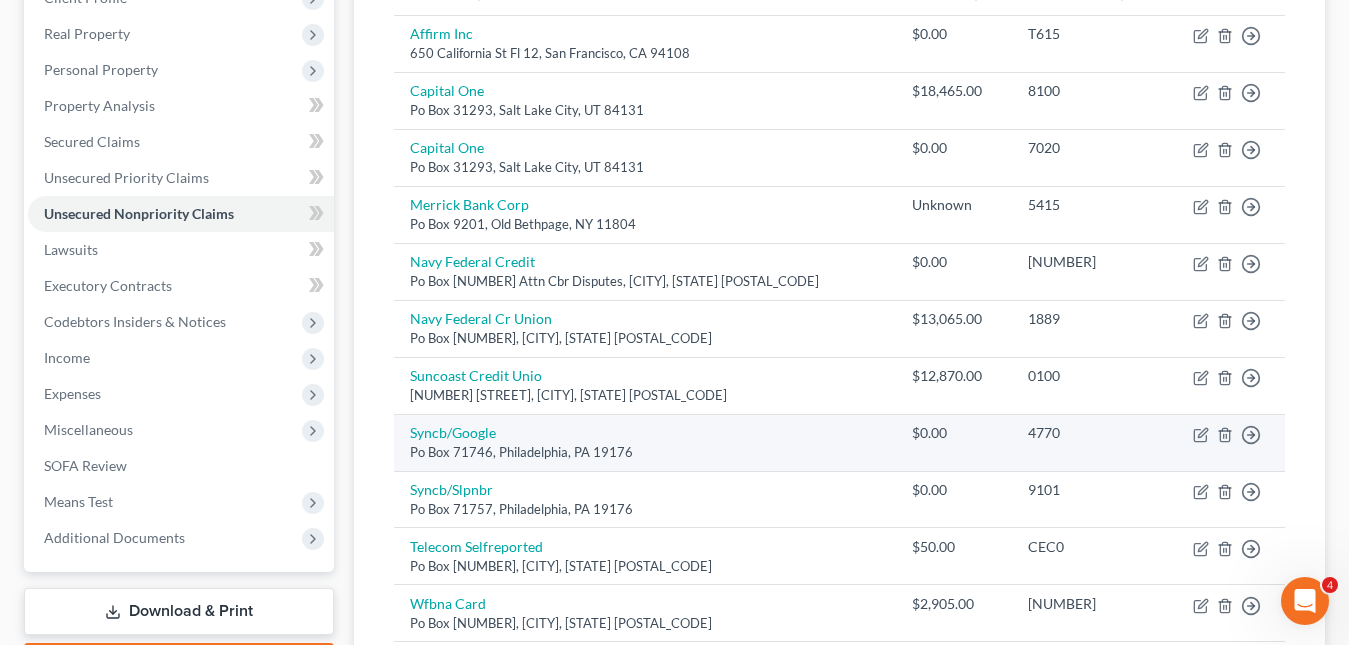 scroll, scrollTop: 400, scrollLeft: 0, axis: vertical 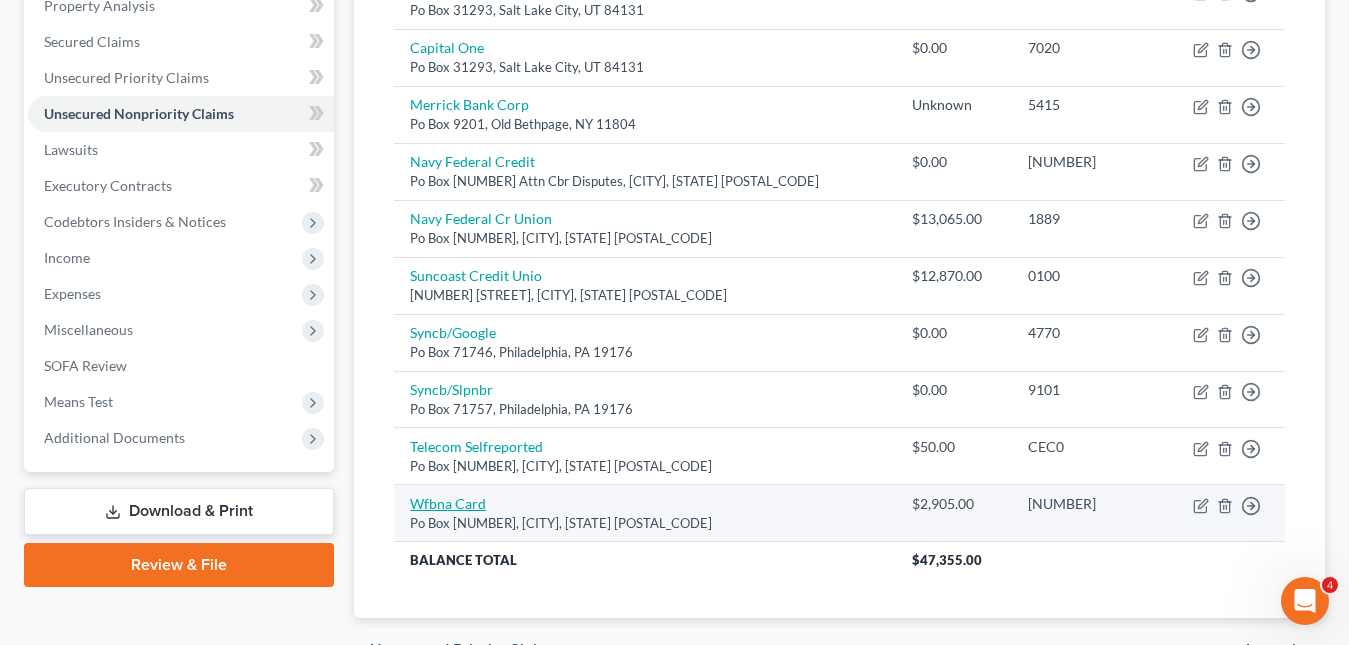 click on "Wfbna Card" at bounding box center [448, 503] 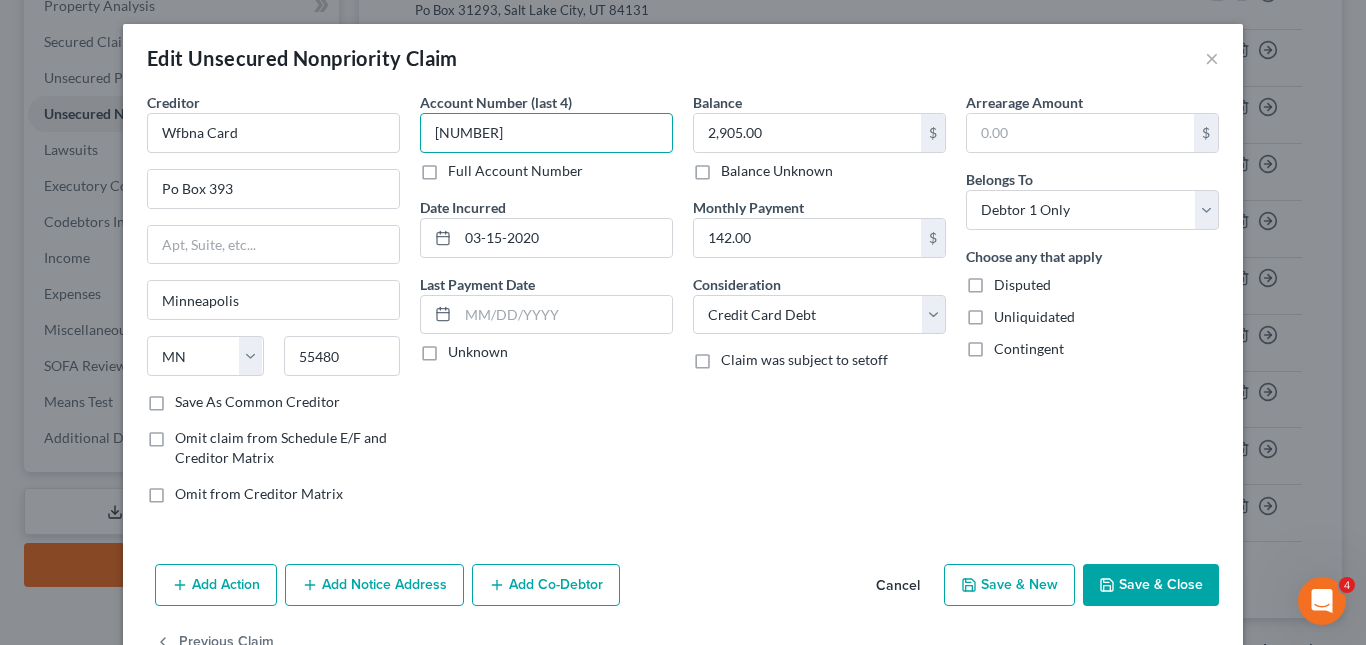 drag, startPoint x: 464, startPoint y: 136, endPoint x: 416, endPoint y: 125, distance: 49.24429 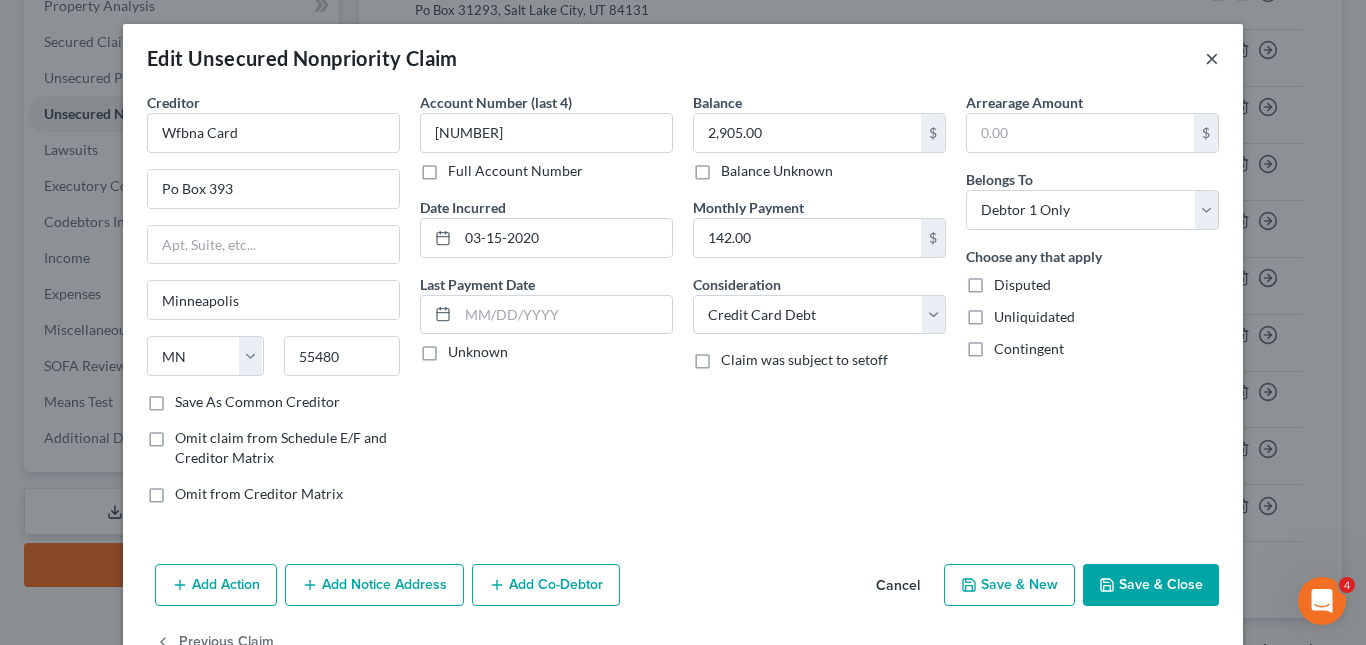 click on "×" at bounding box center [1212, 58] 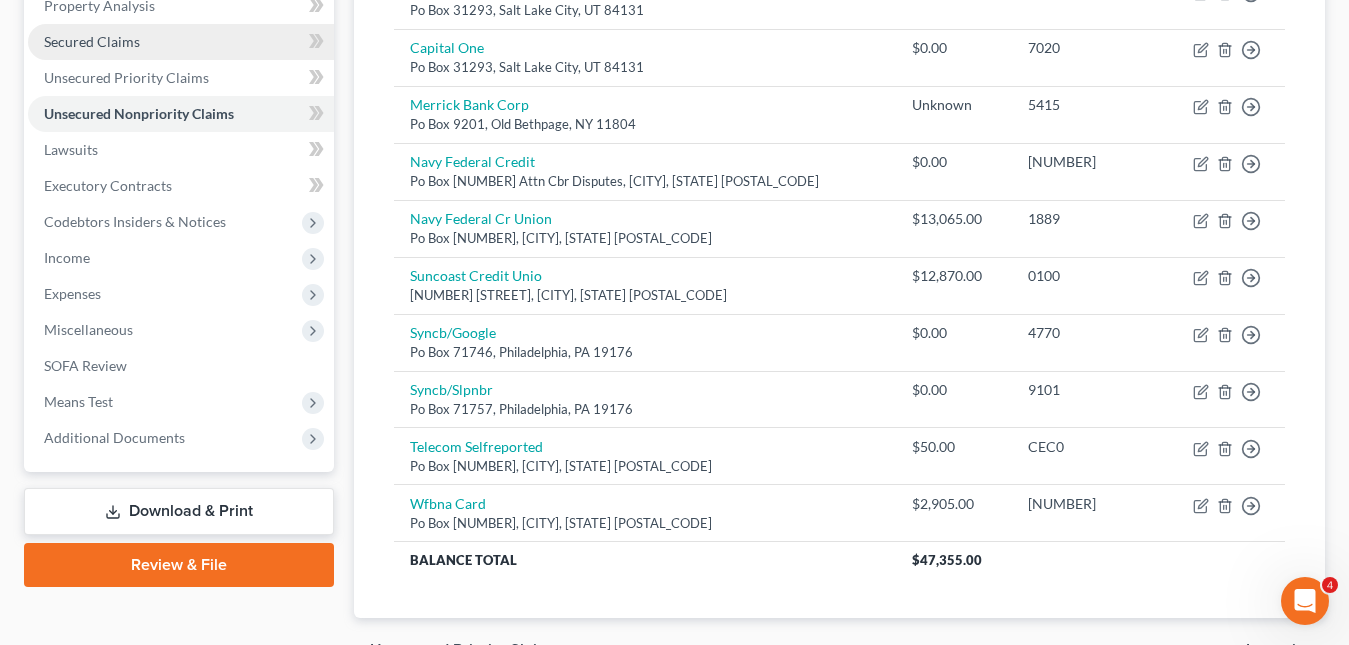 click on "Secured Claims" at bounding box center [92, 41] 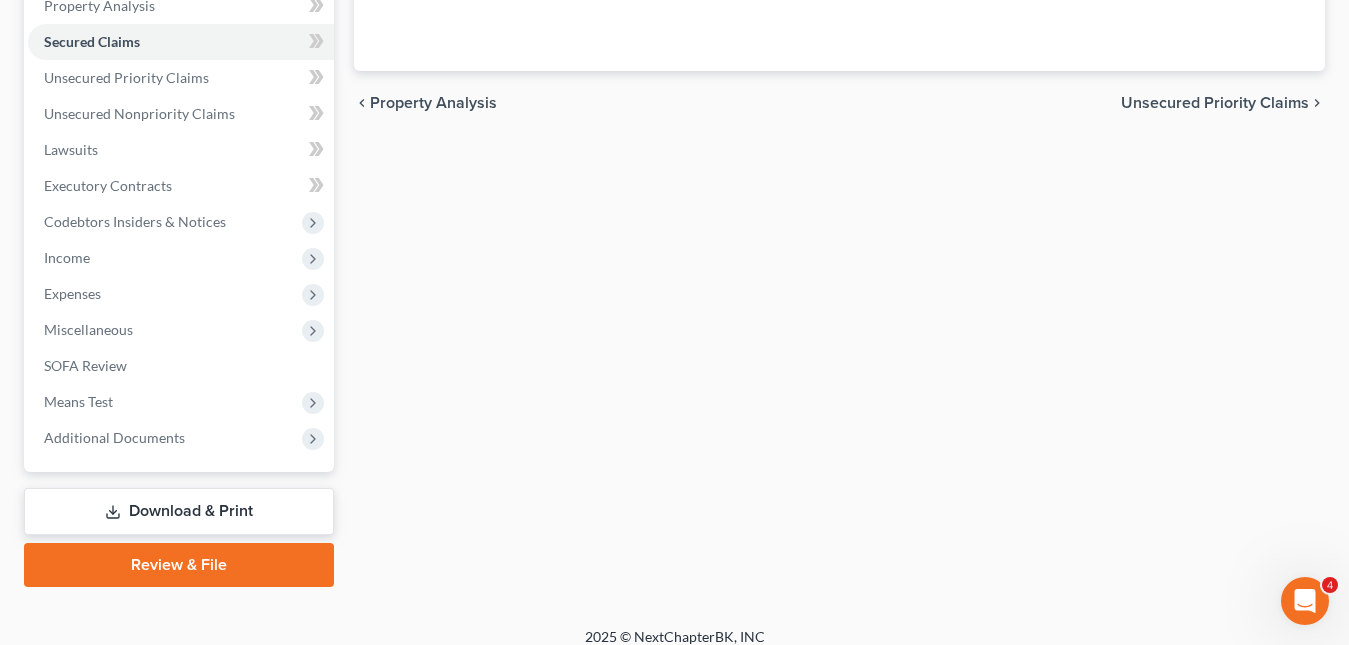 scroll, scrollTop: 0, scrollLeft: 0, axis: both 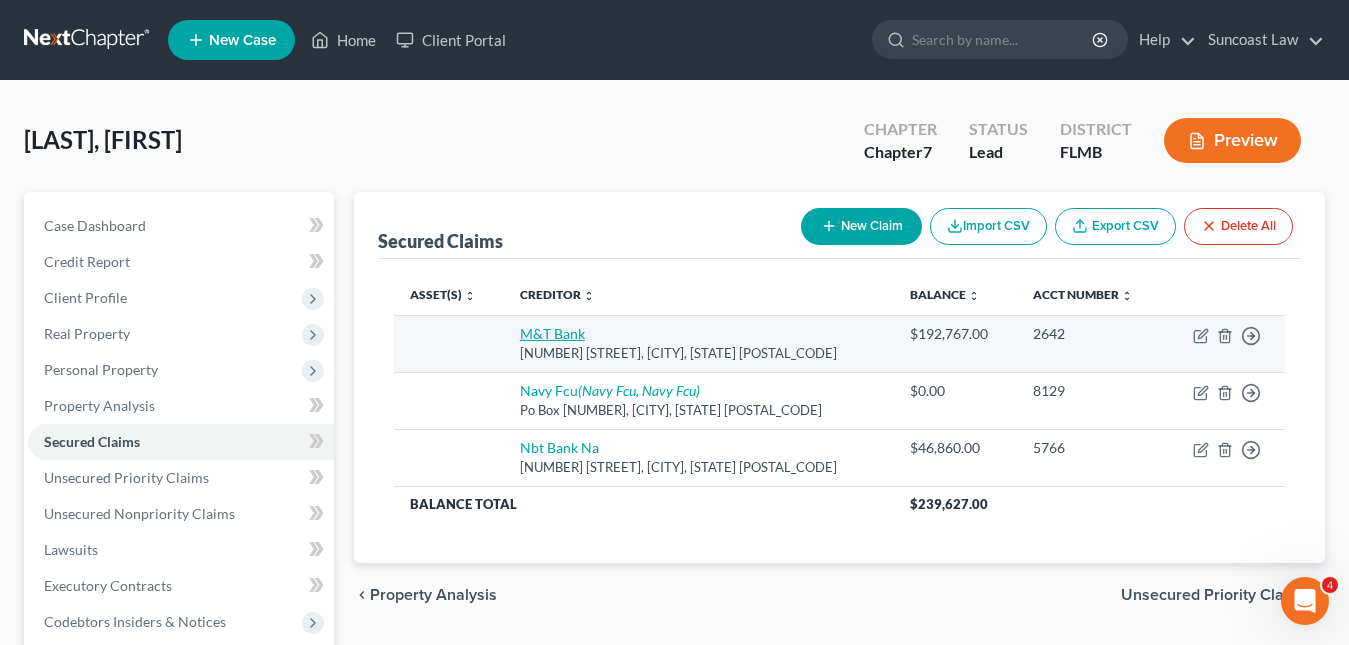 click on "M&T Bank" at bounding box center [552, 333] 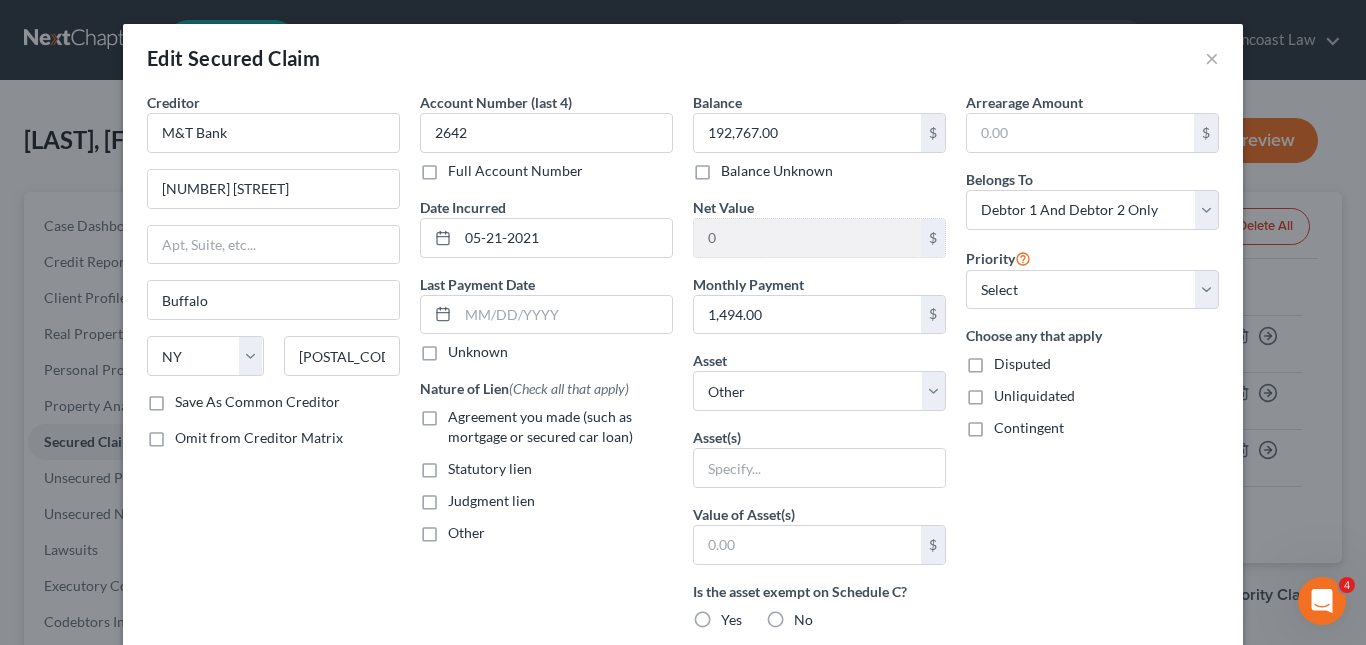 click on "Edit Secured Claim  ×" at bounding box center [683, 58] 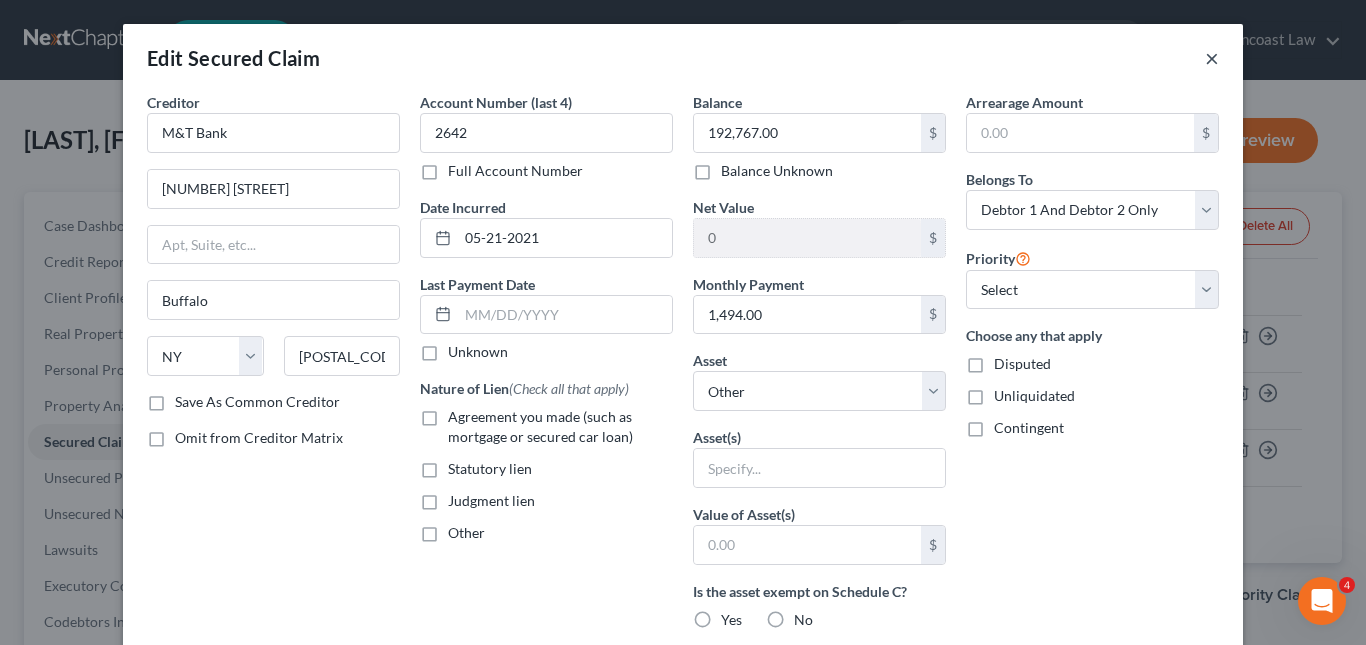 drag, startPoint x: 1205, startPoint y: 54, endPoint x: 1180, endPoint y: 64, distance: 26.925823 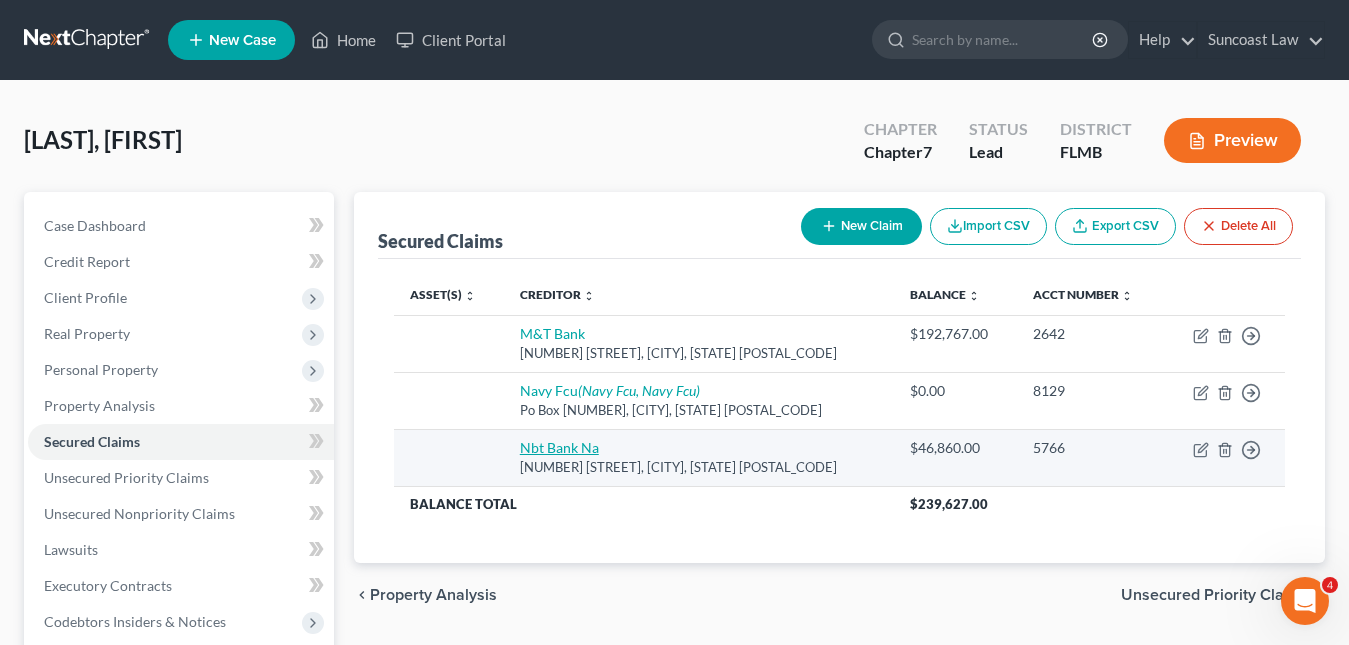 click on "Nbt Bank Na" at bounding box center (559, 447) 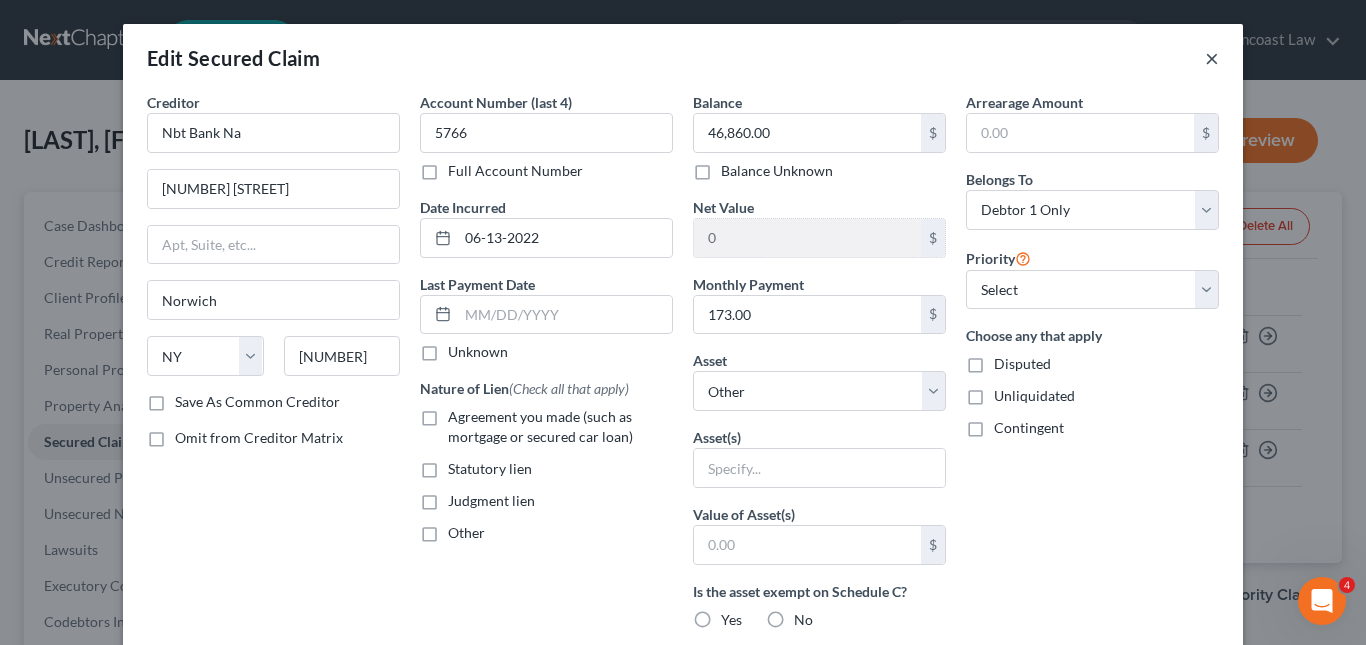 click on "×" at bounding box center (1212, 58) 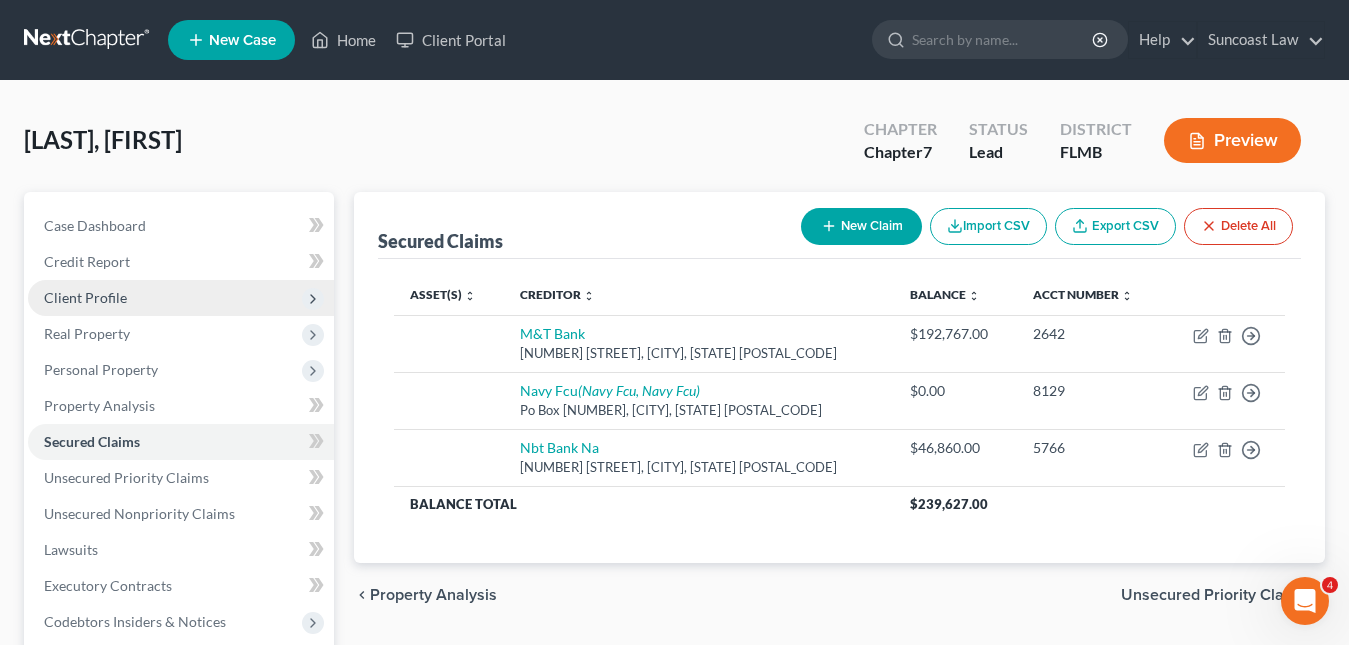 click on "Client Profile" at bounding box center [85, 297] 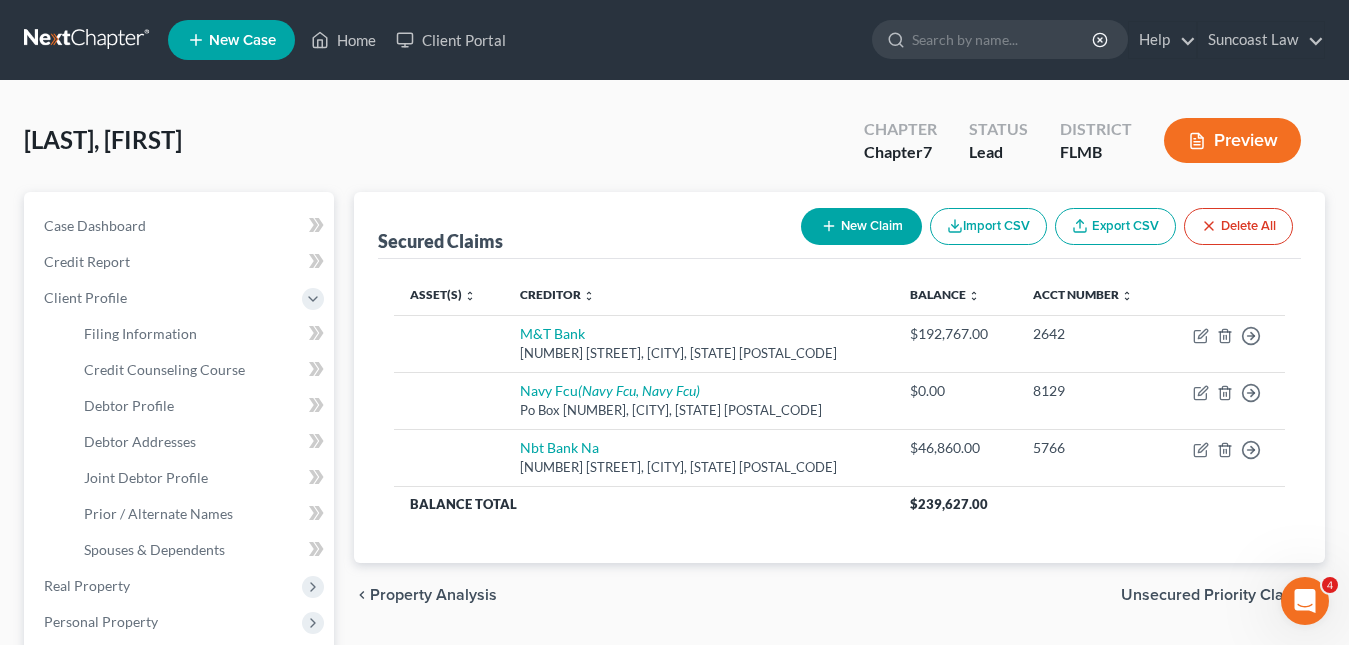 scroll, scrollTop: 200, scrollLeft: 0, axis: vertical 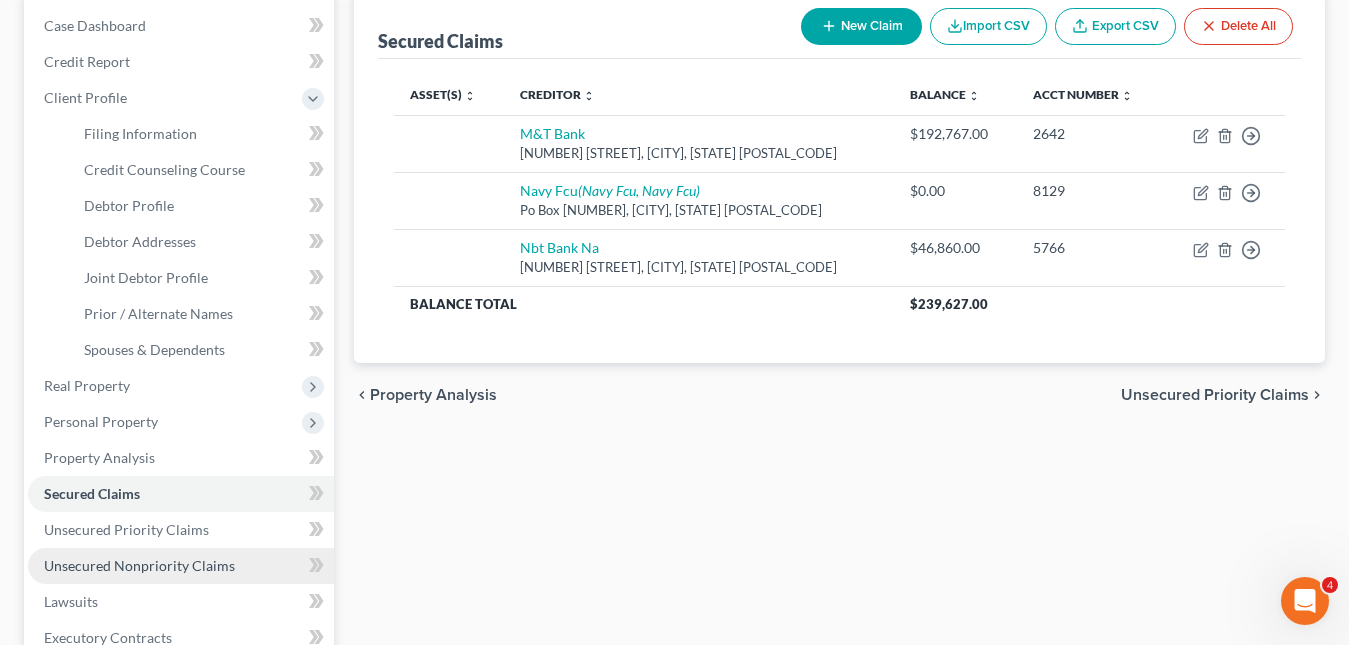 click on "Unsecured Nonpriority Claims" at bounding box center [139, 565] 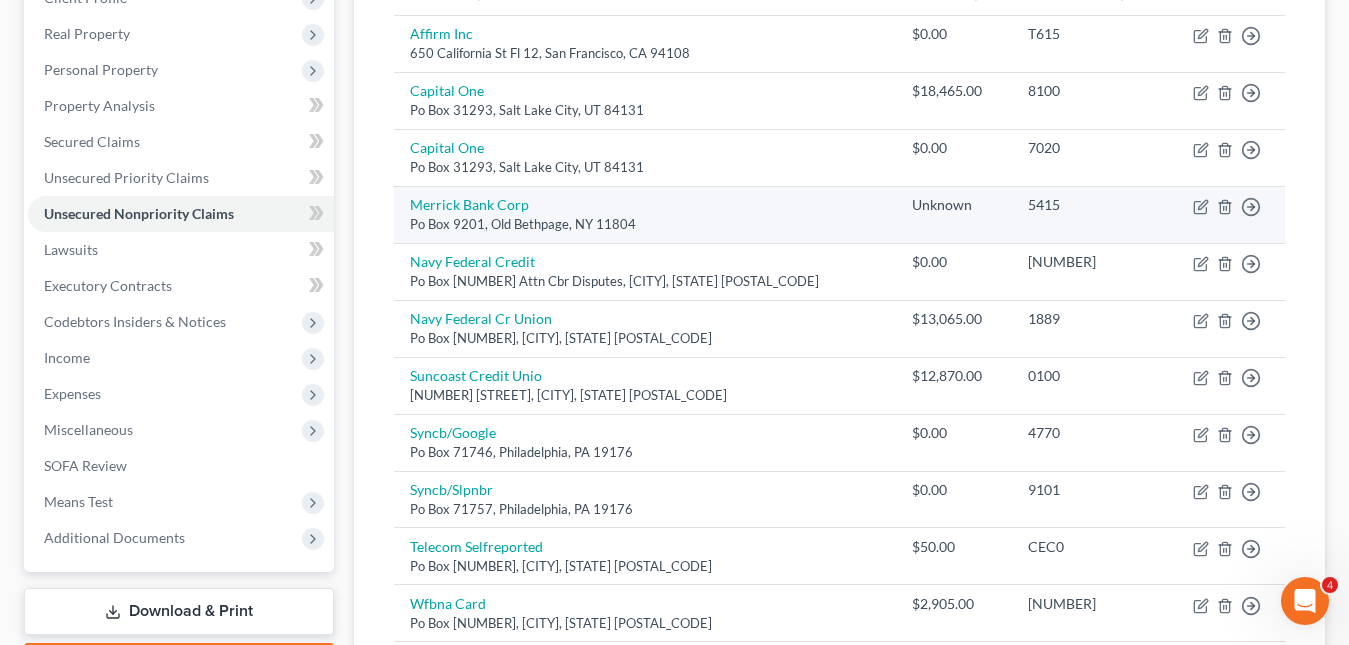 scroll, scrollTop: 400, scrollLeft: 0, axis: vertical 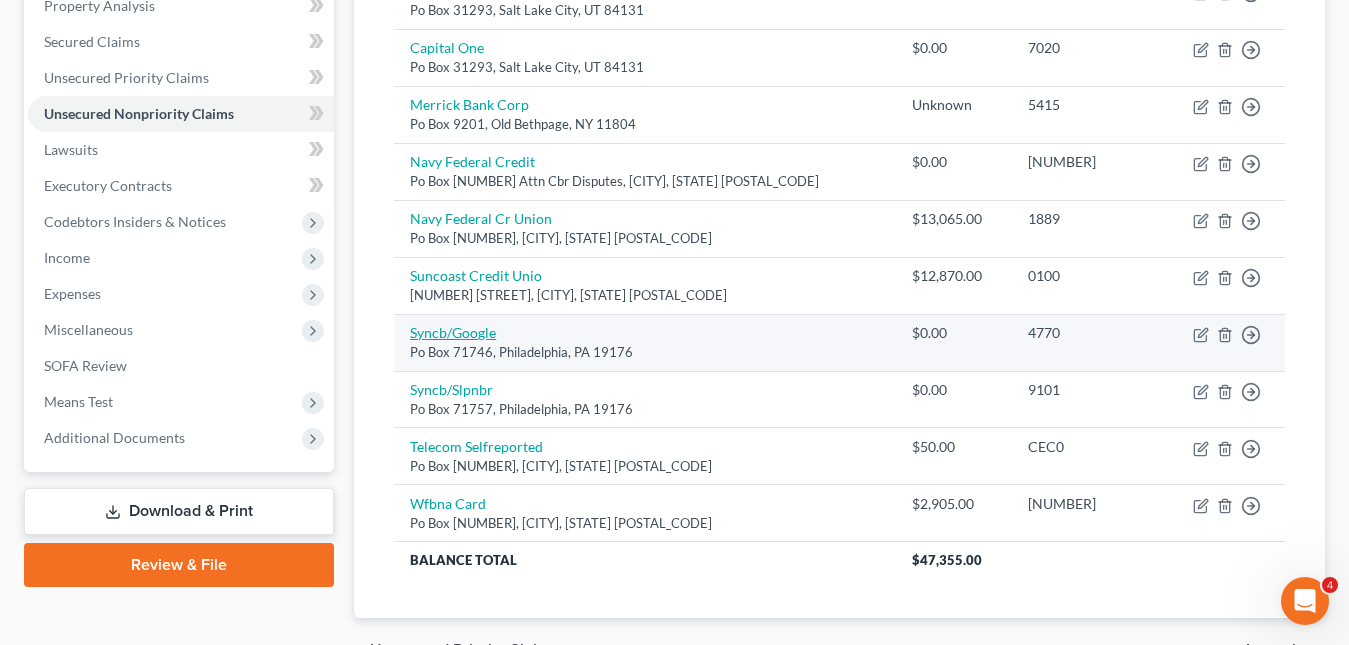 click on "Syncb/Google" at bounding box center (453, 332) 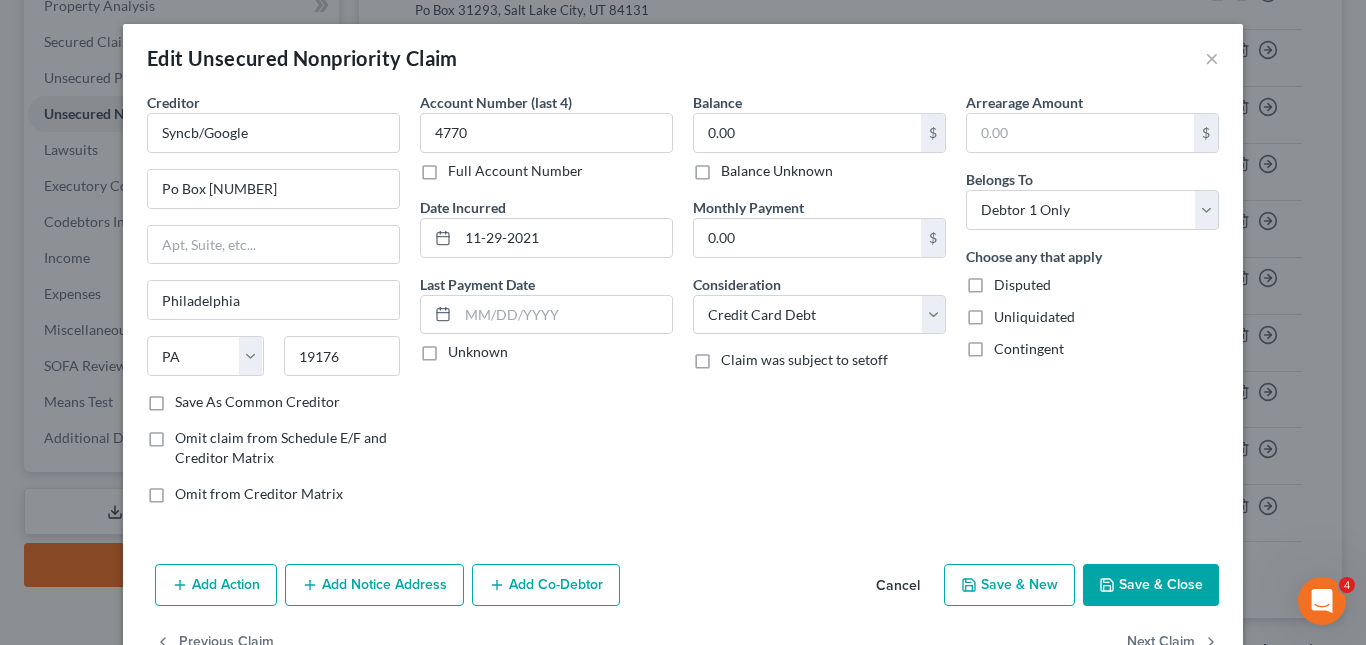 click on "Edit Unsecured Nonpriority Claim  ×" at bounding box center (683, 58) 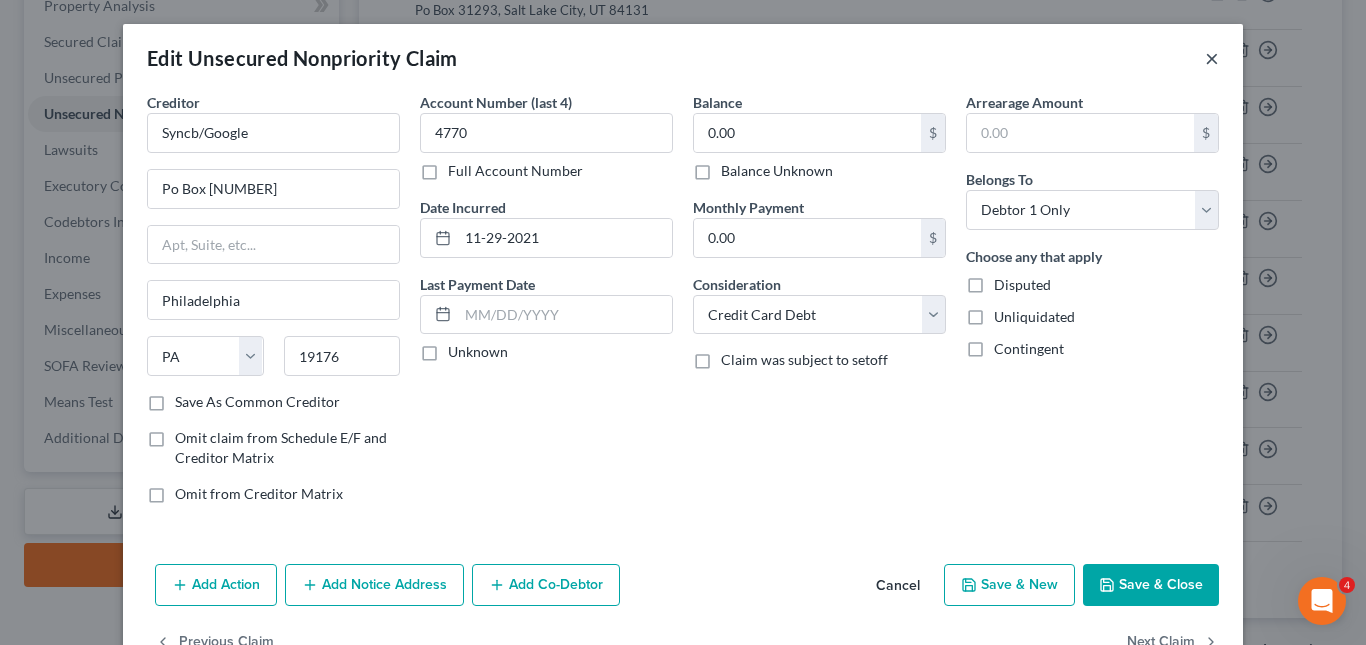 click on "×" at bounding box center (1212, 58) 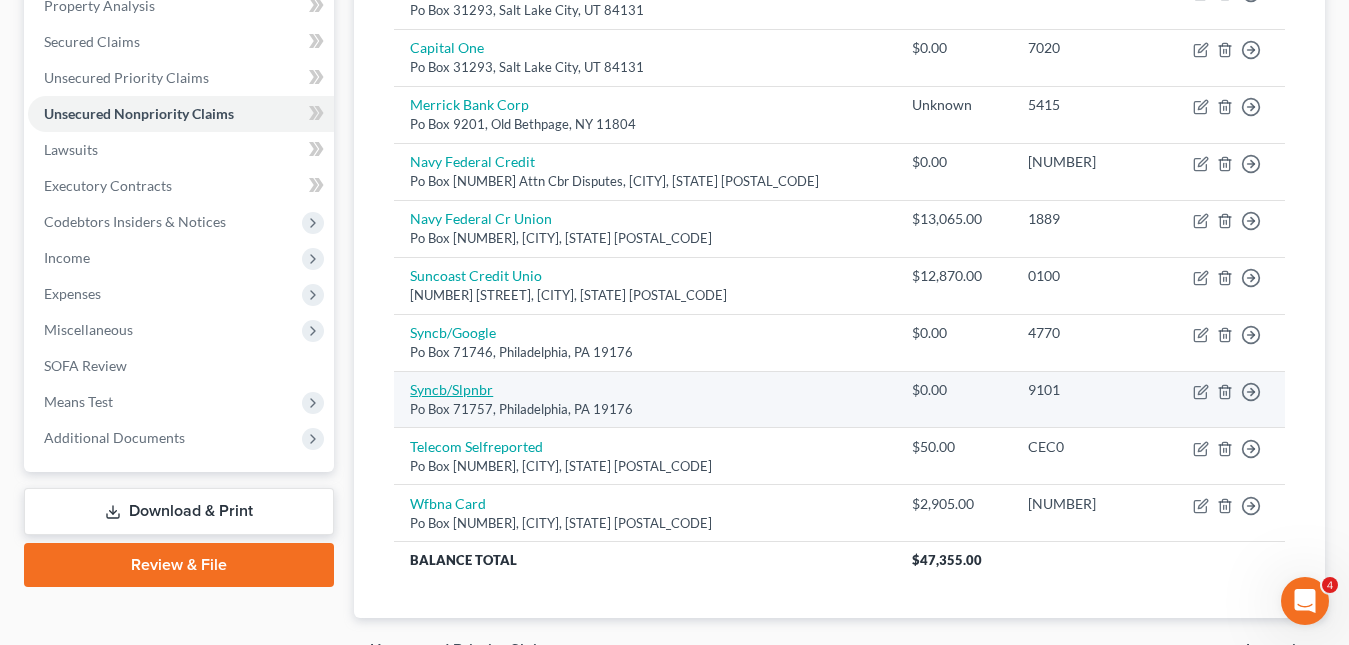 click on "Syncb/Slpnbr" at bounding box center (451, 389) 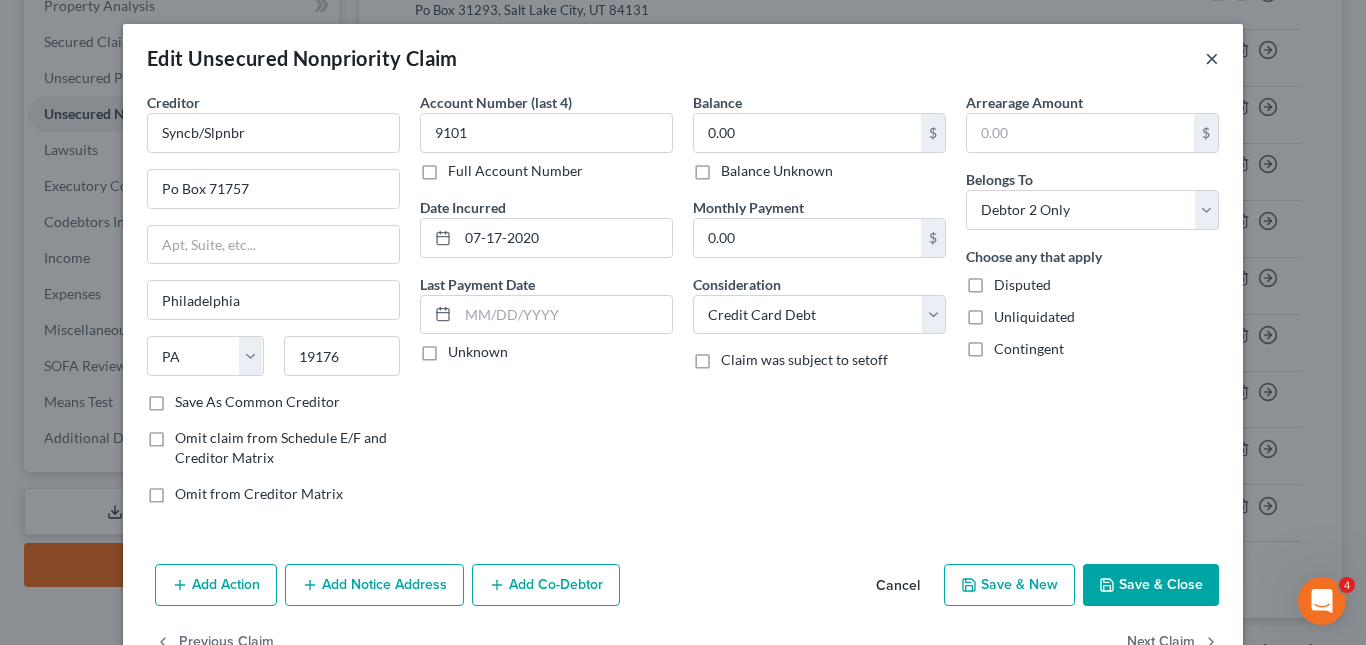 click on "×" at bounding box center [1212, 58] 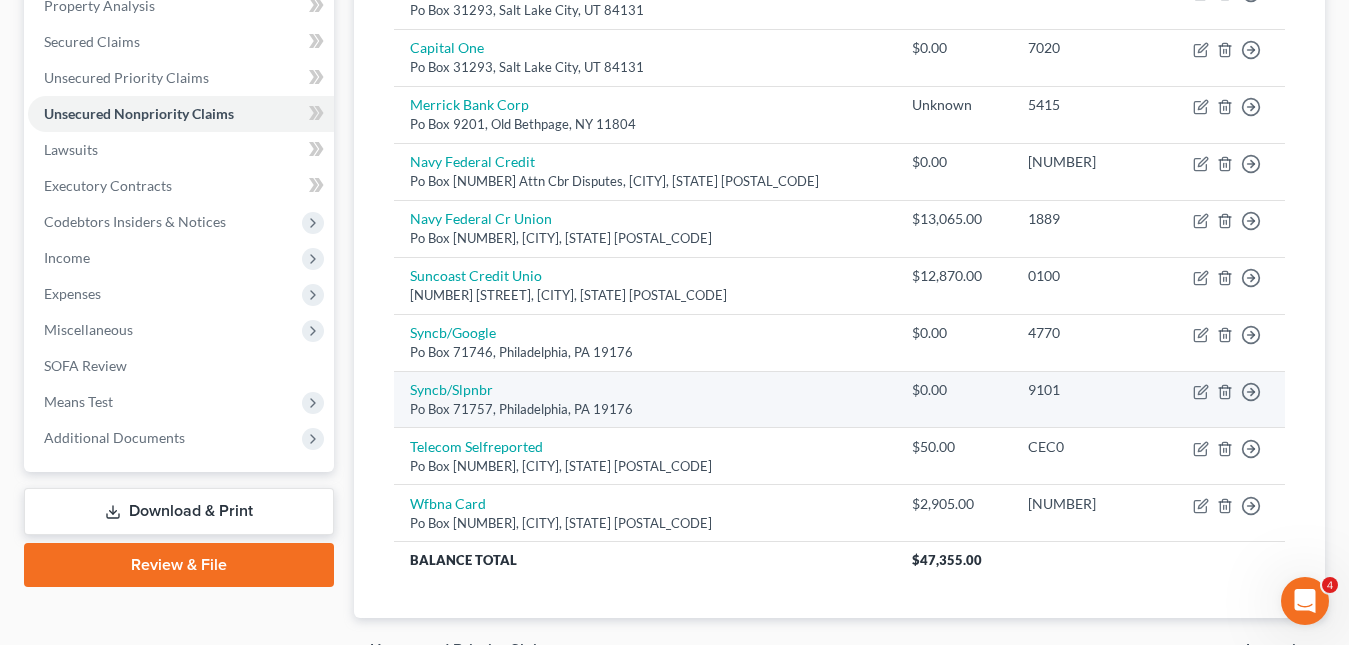 scroll, scrollTop: 200, scrollLeft: 0, axis: vertical 